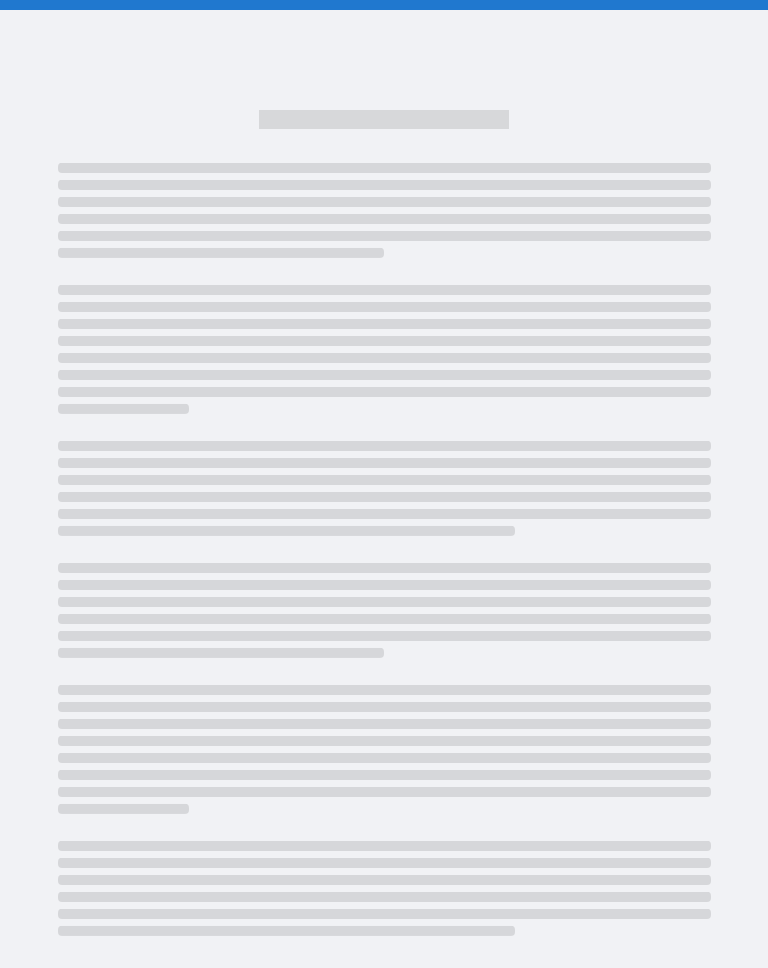 scroll, scrollTop: 0, scrollLeft: 0, axis: both 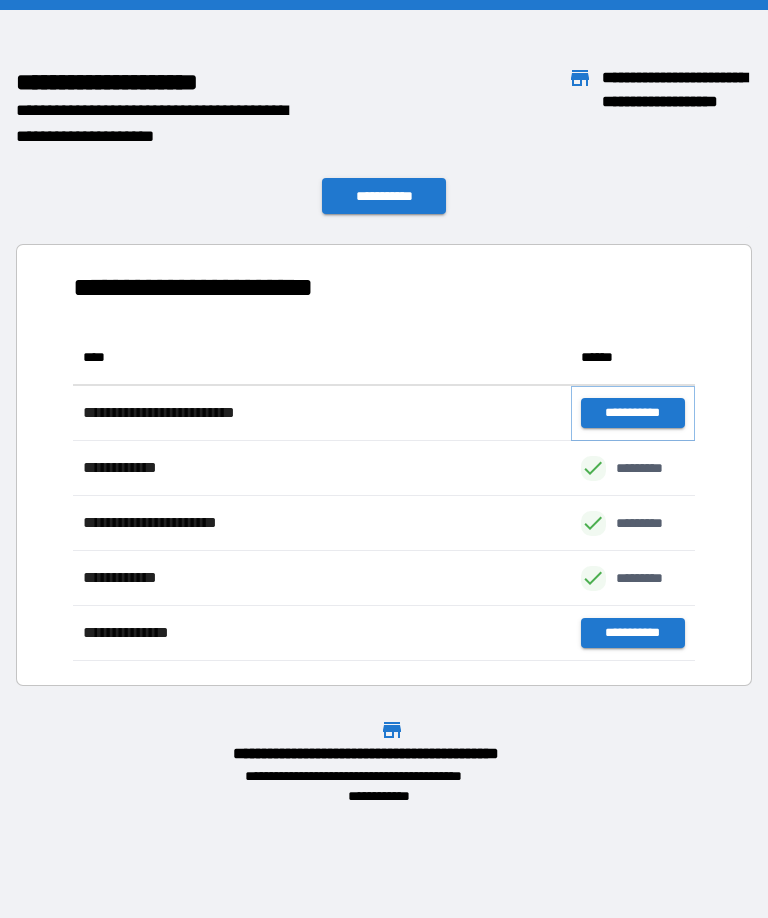 click on "**********" at bounding box center (633, 413) 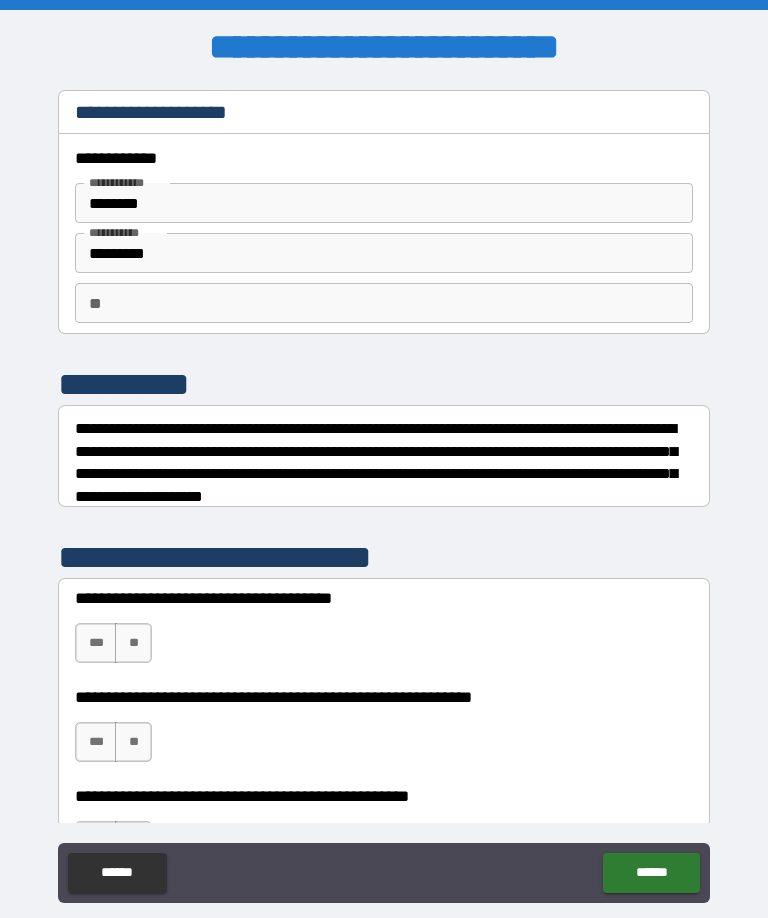 scroll, scrollTop: 0, scrollLeft: 0, axis: both 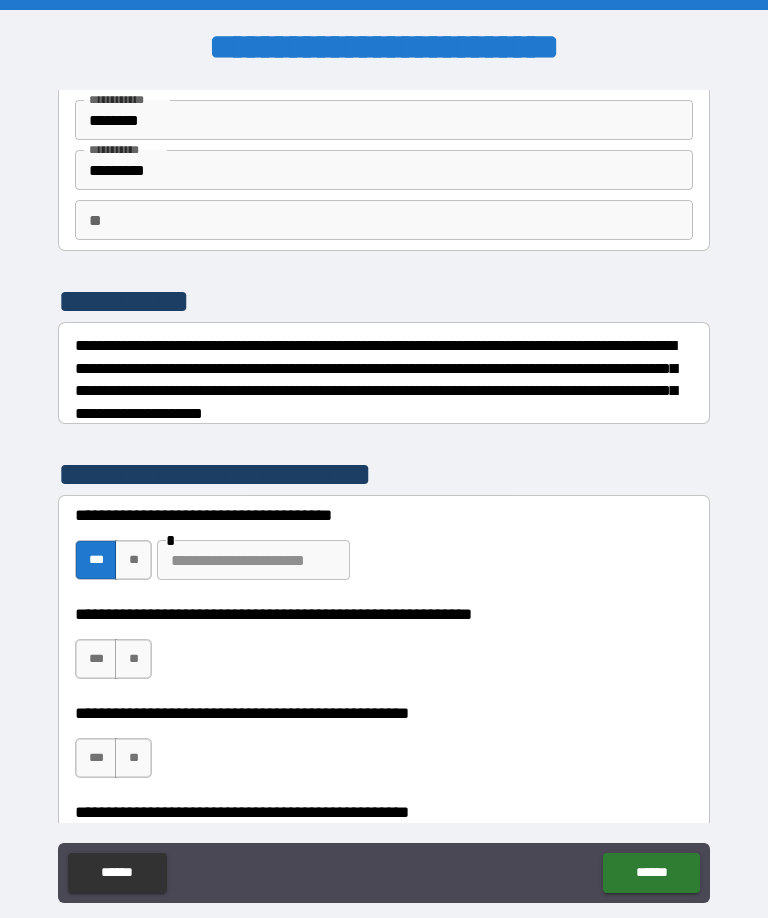 click on "***" at bounding box center [96, 659] 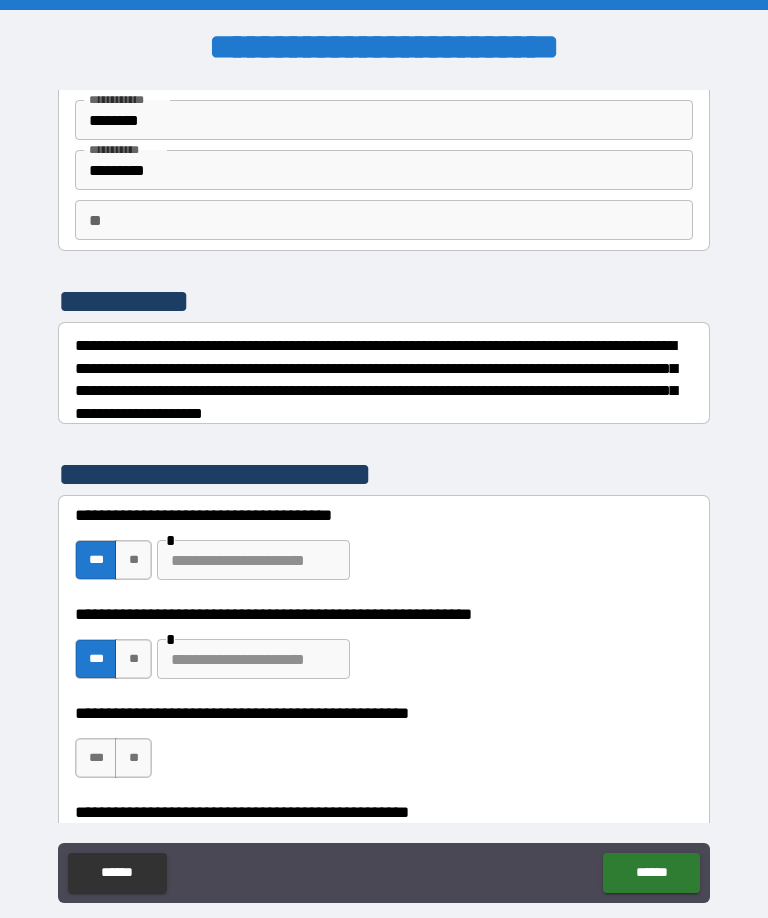 click at bounding box center (253, 659) 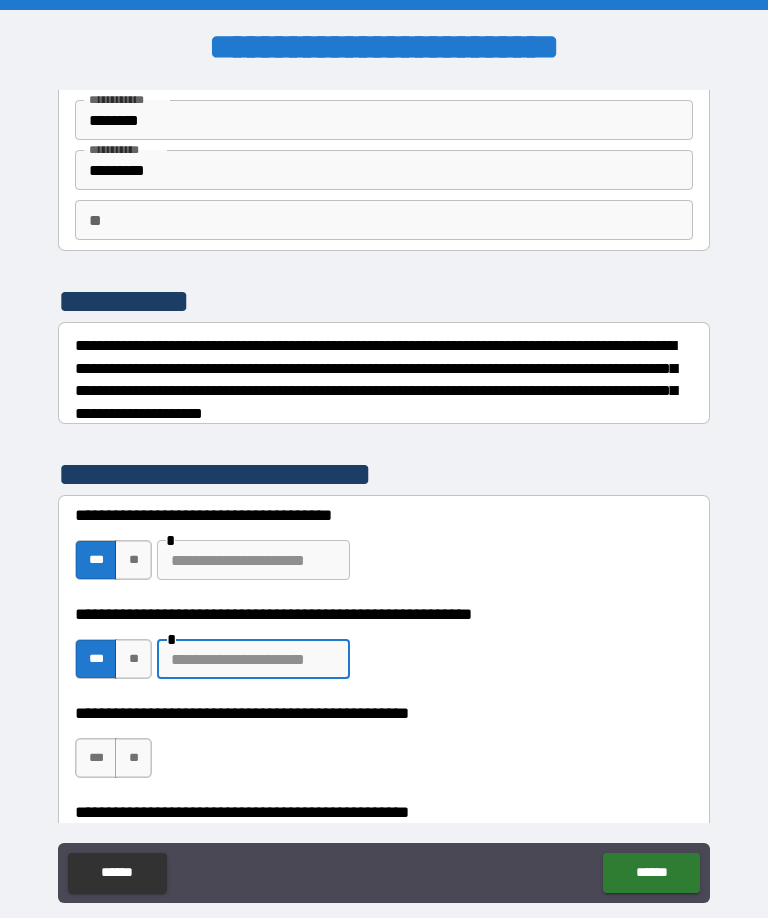 scroll, scrollTop: 42, scrollLeft: 0, axis: vertical 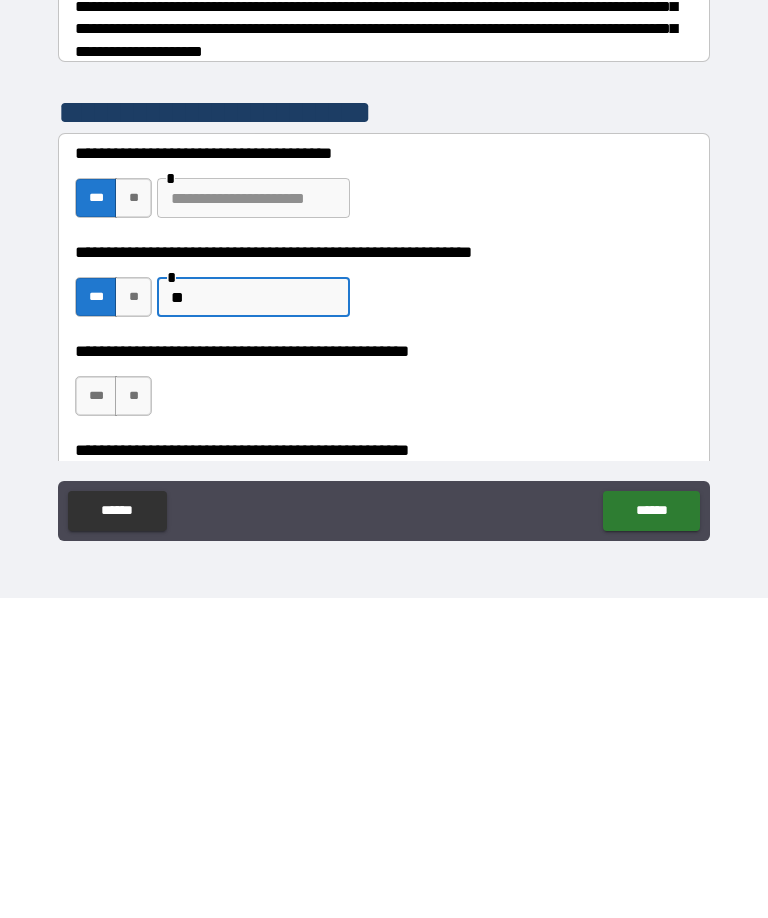 type on "*" 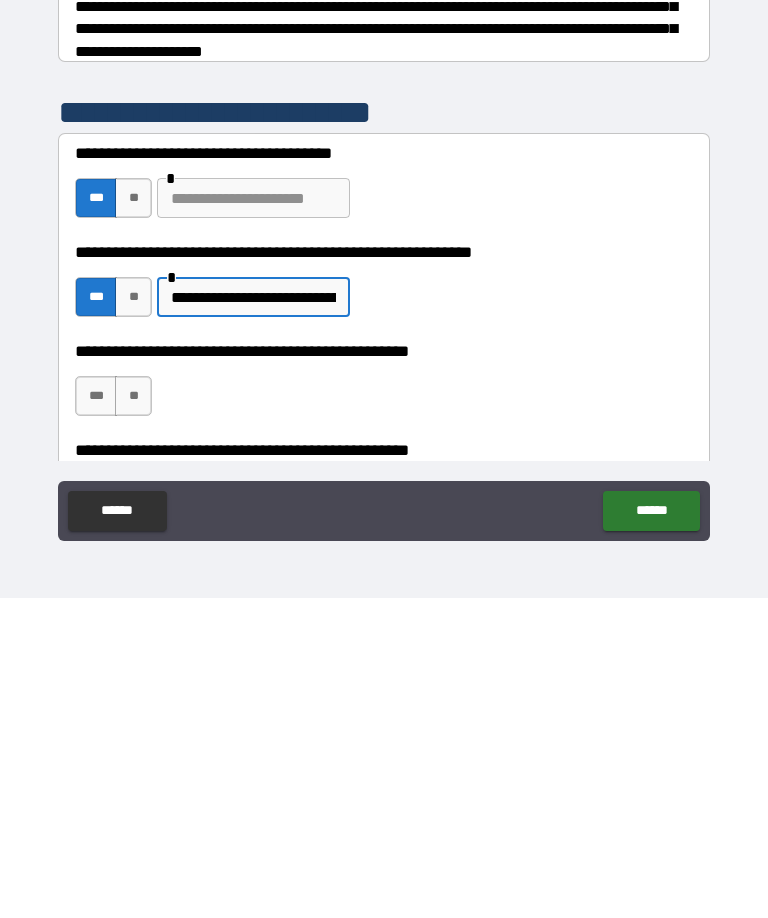 type on "**********" 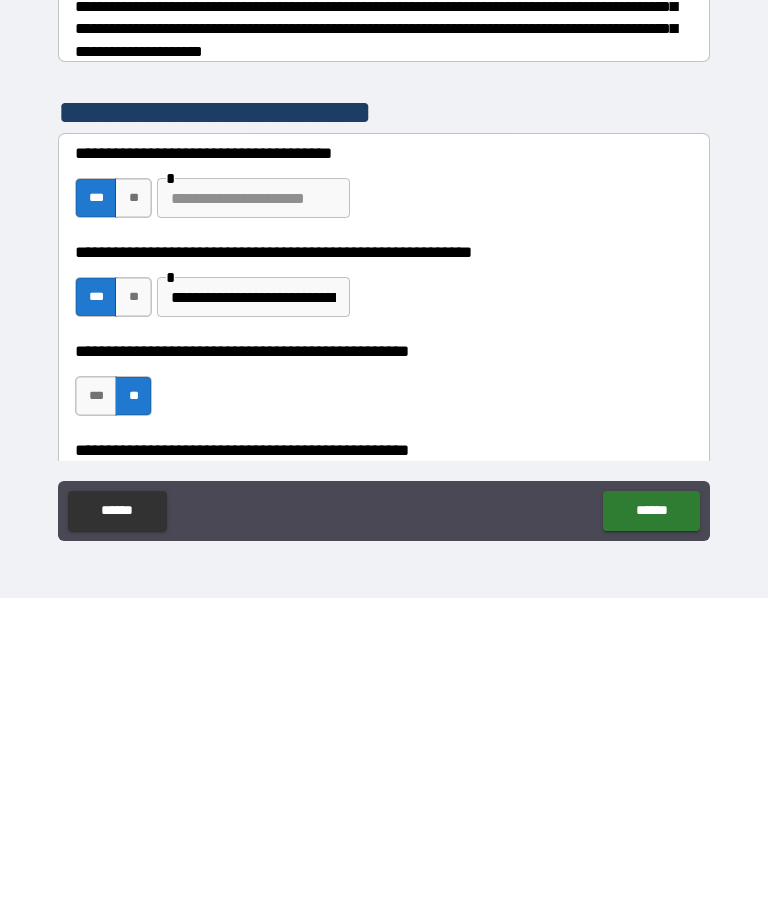 scroll, scrollTop: 66, scrollLeft: 0, axis: vertical 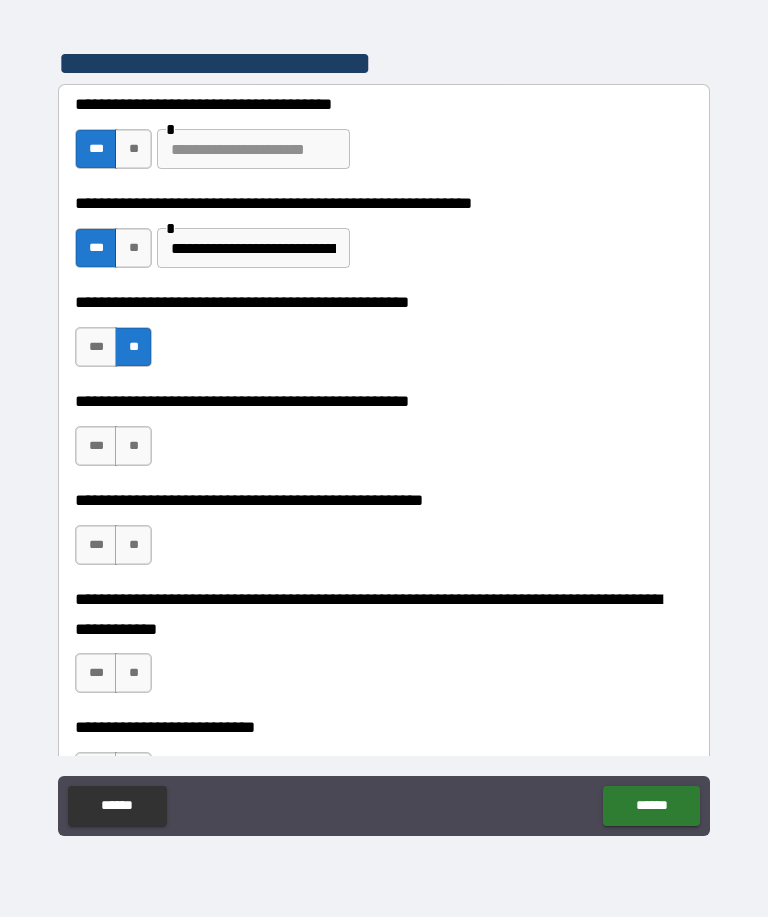 click on "***" at bounding box center (96, 447) 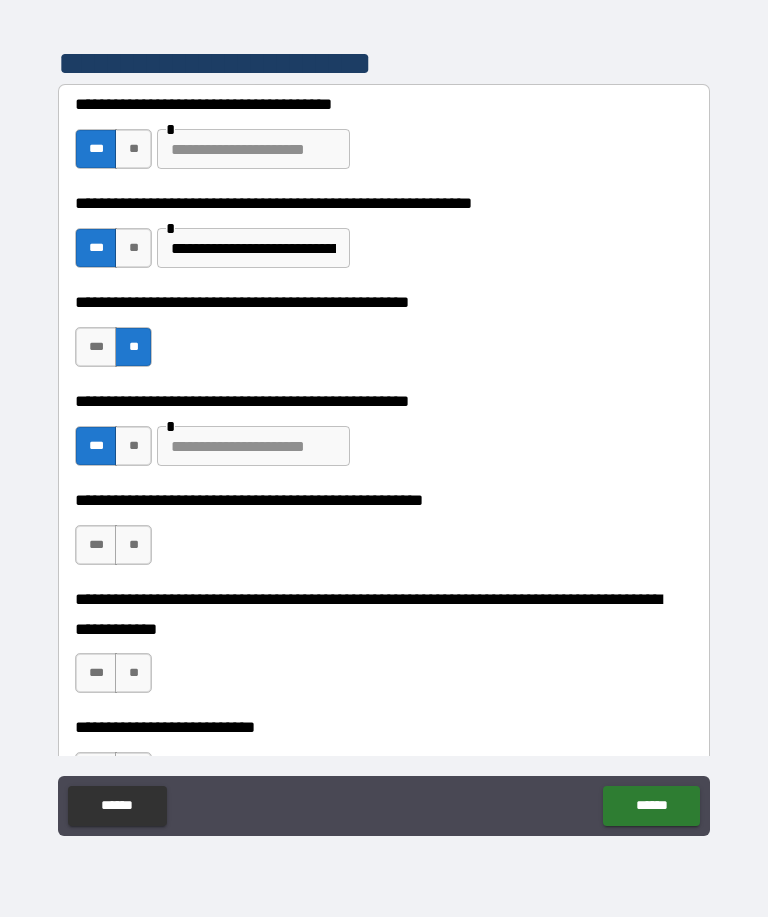 click on "**" at bounding box center [133, 546] 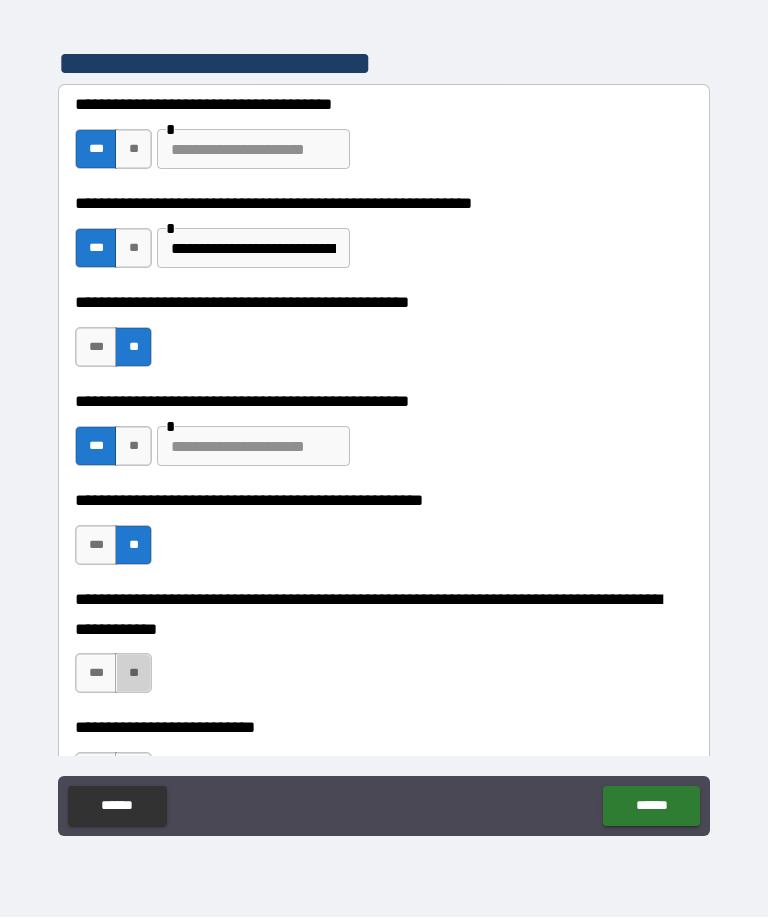 click on "**" at bounding box center [133, 674] 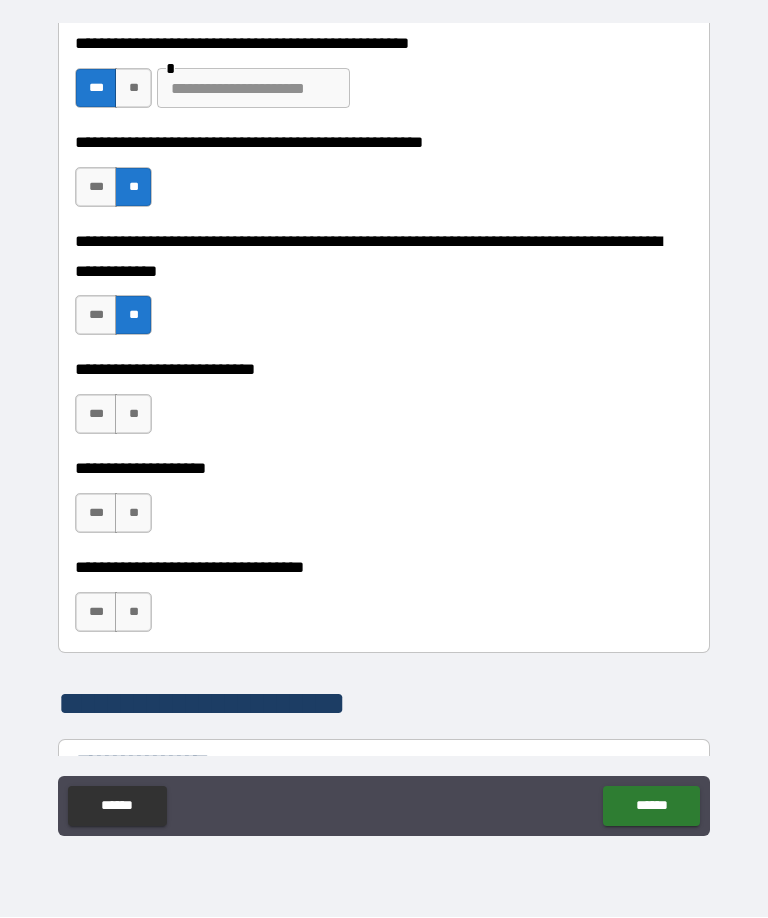 scroll, scrollTop: 795, scrollLeft: 0, axis: vertical 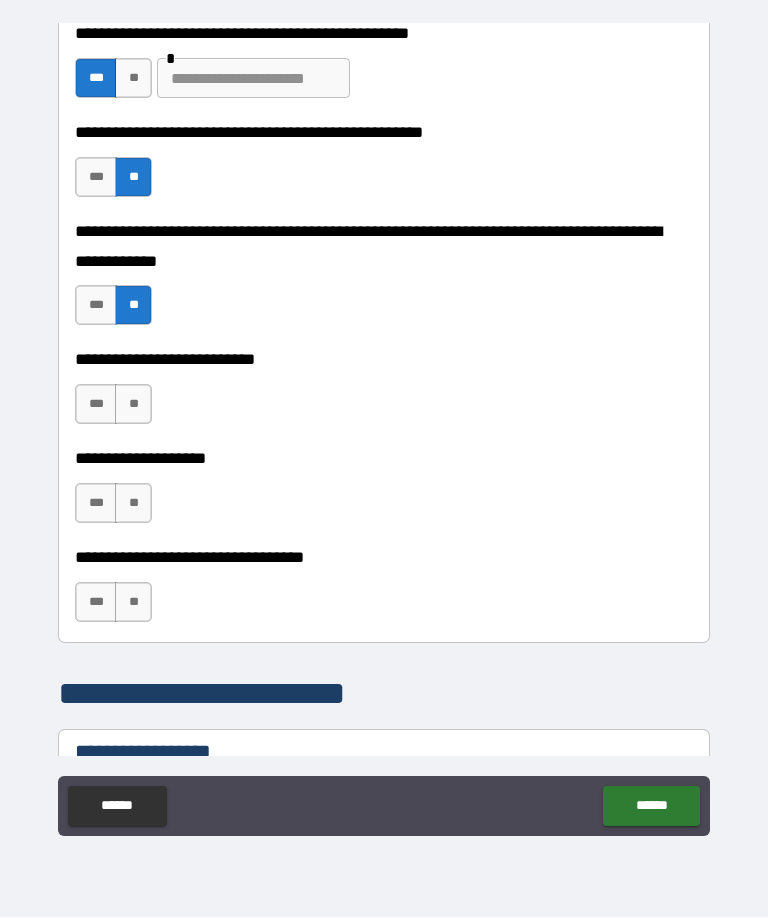 click on "**" at bounding box center (133, 405) 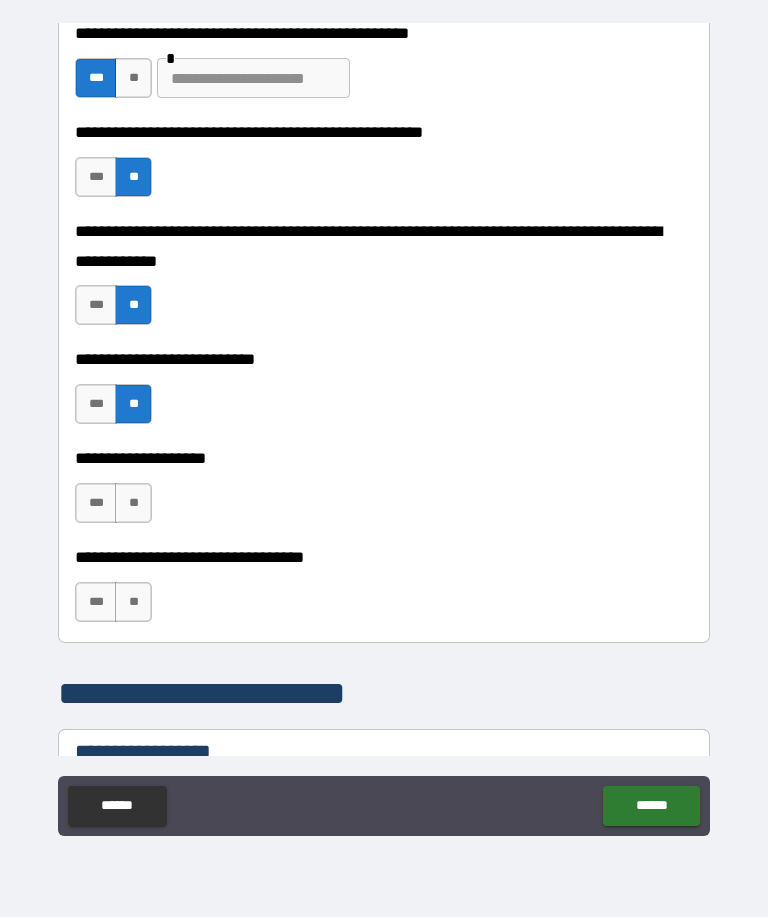 click on "**" at bounding box center [133, 504] 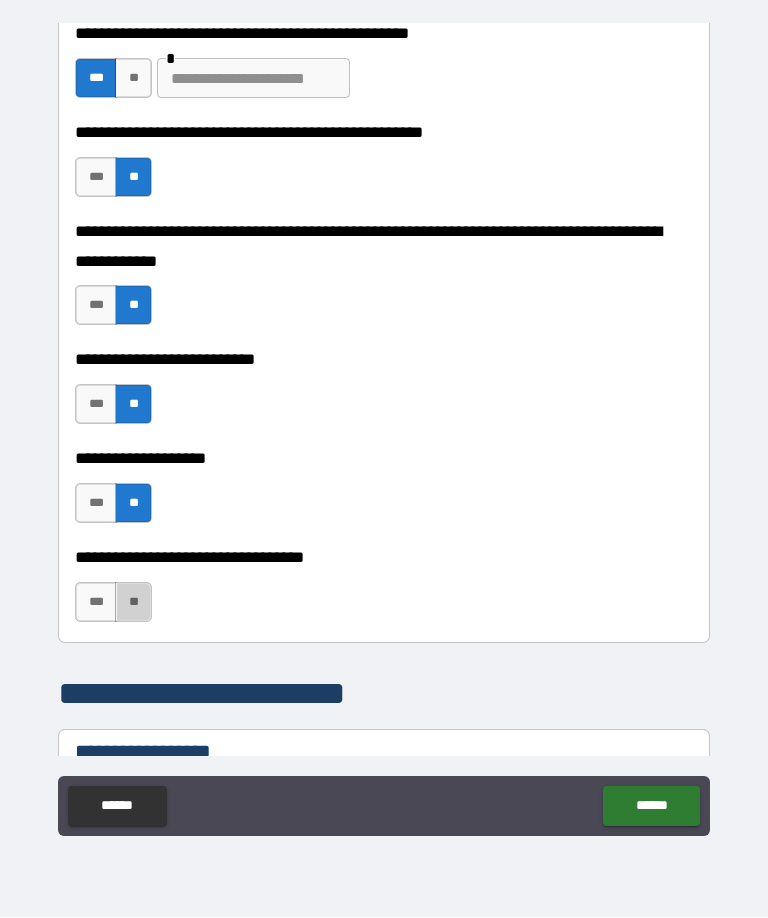 click on "**" at bounding box center (133, 603) 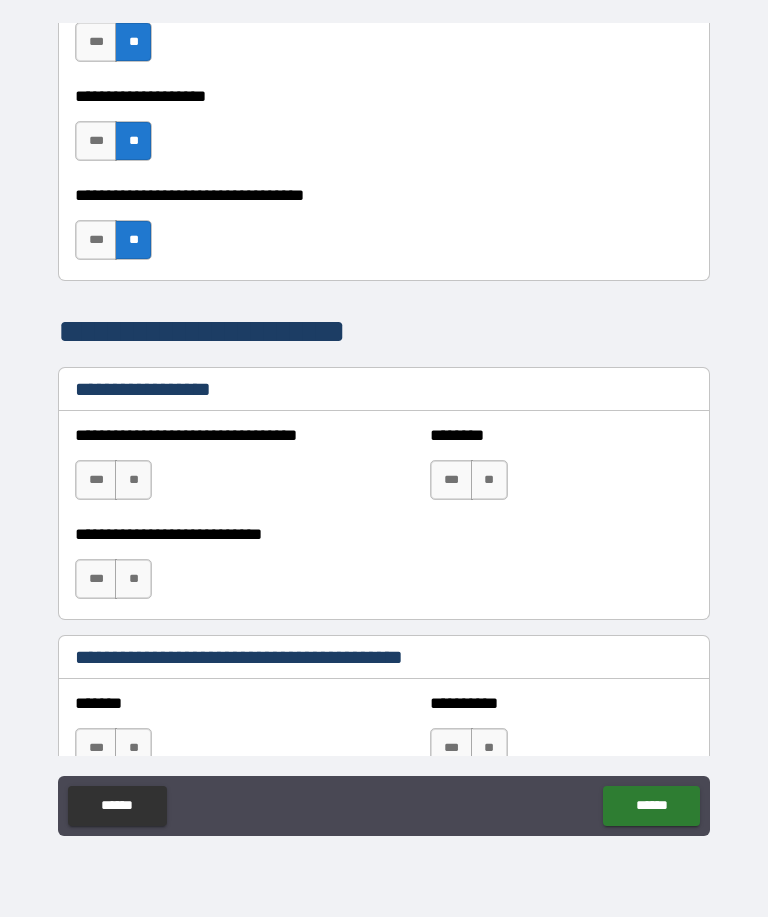 scroll, scrollTop: 1159, scrollLeft: 0, axis: vertical 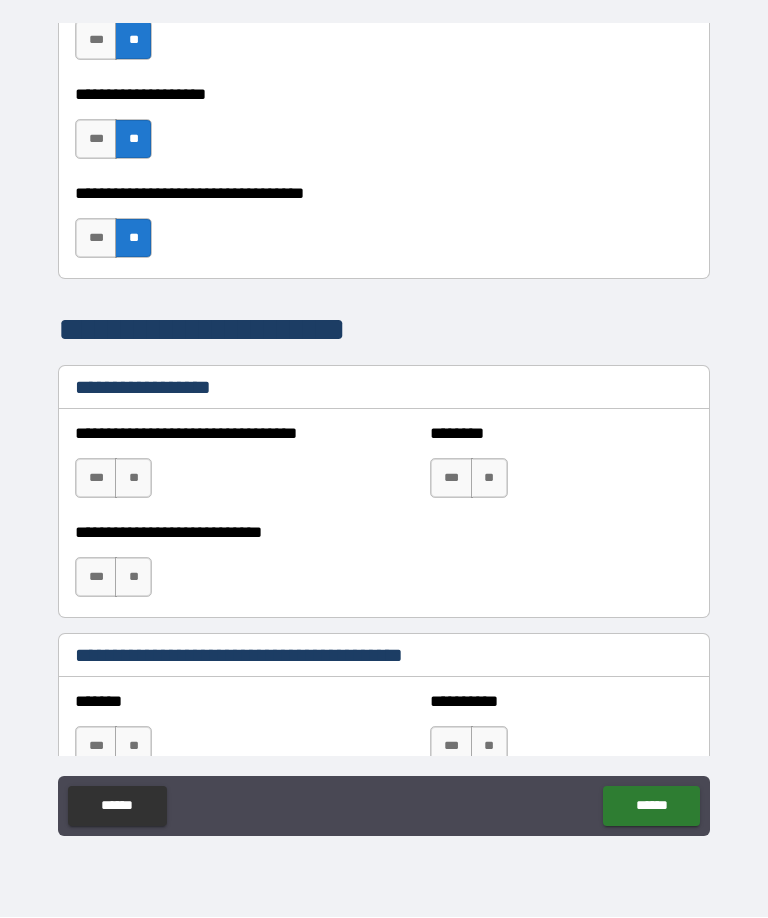 click on "**" at bounding box center (133, 479) 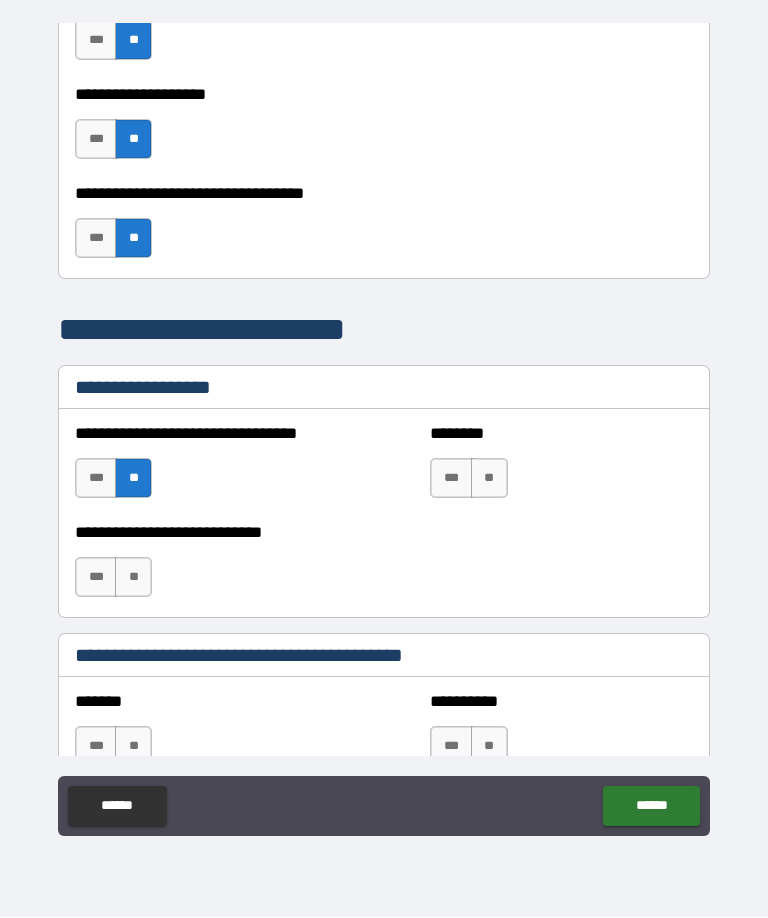 click on "**" at bounding box center (133, 578) 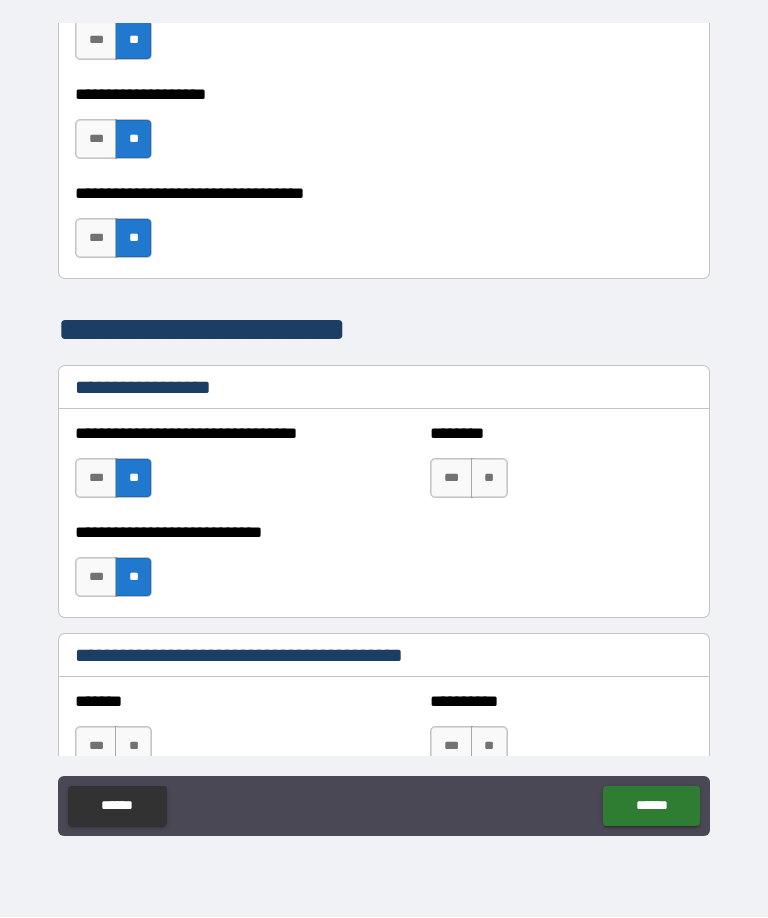click on "**" at bounding box center (489, 479) 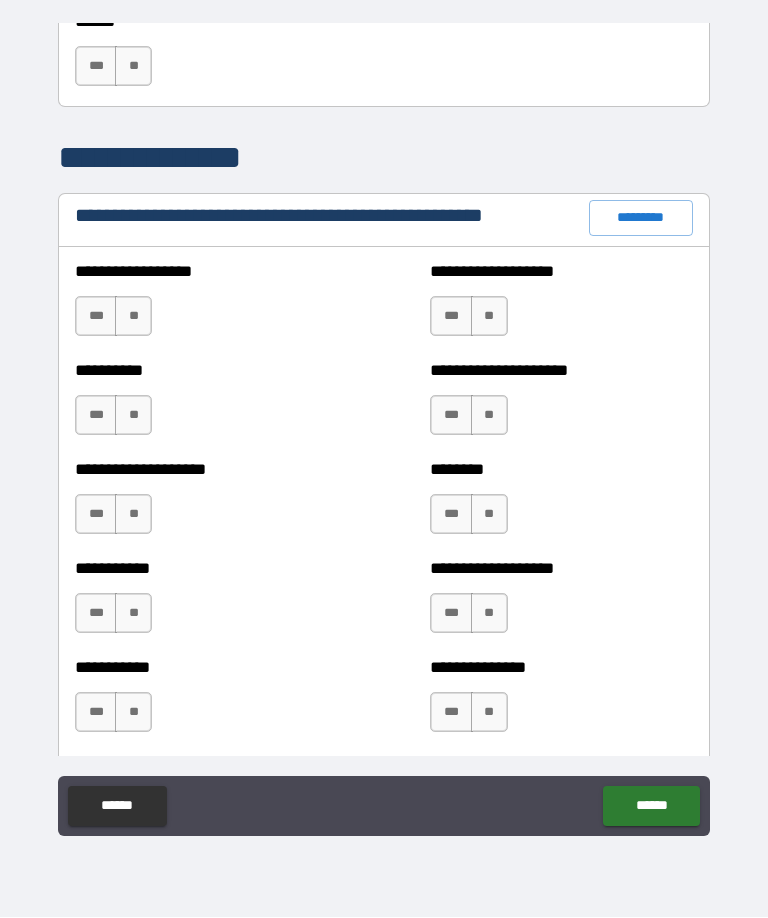 scroll, scrollTop: 2254, scrollLeft: 0, axis: vertical 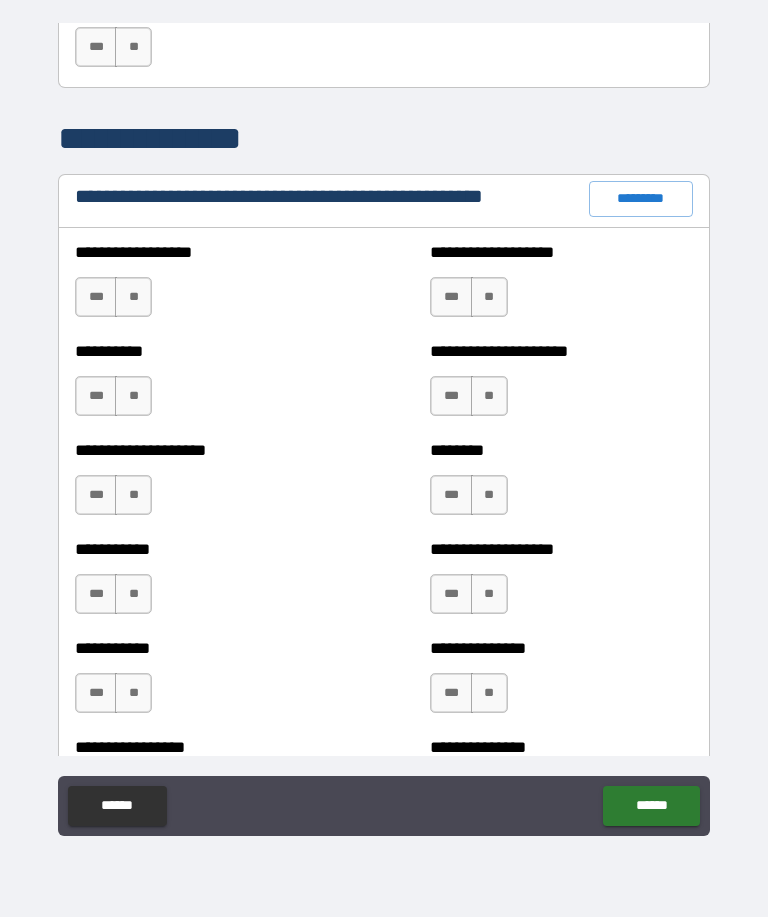 click on "**" at bounding box center (133, 298) 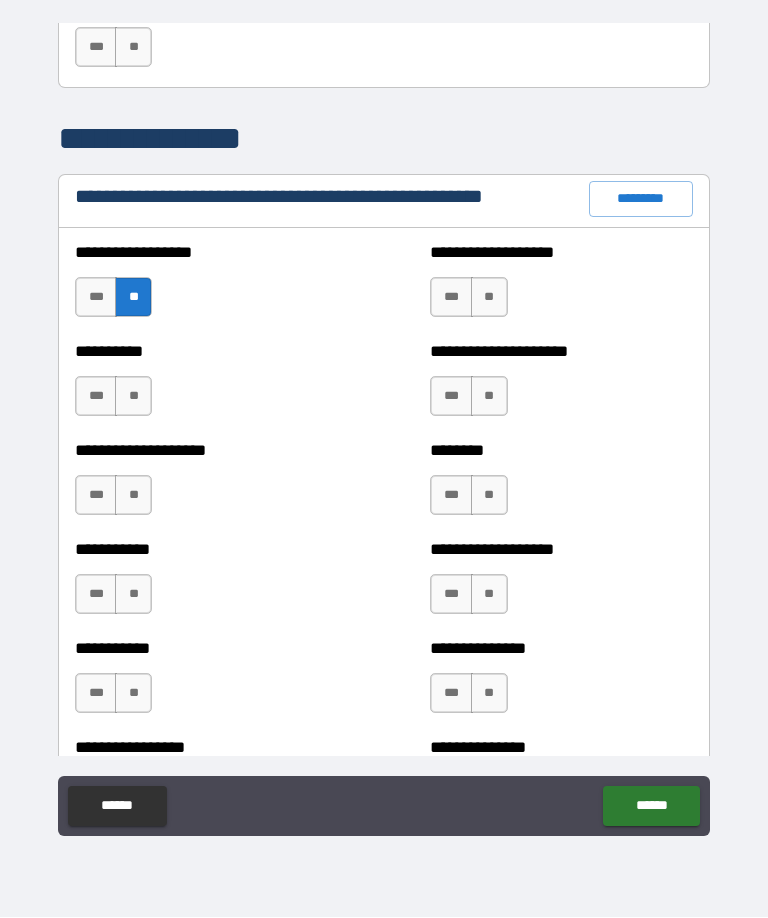 click on "**" at bounding box center (133, 397) 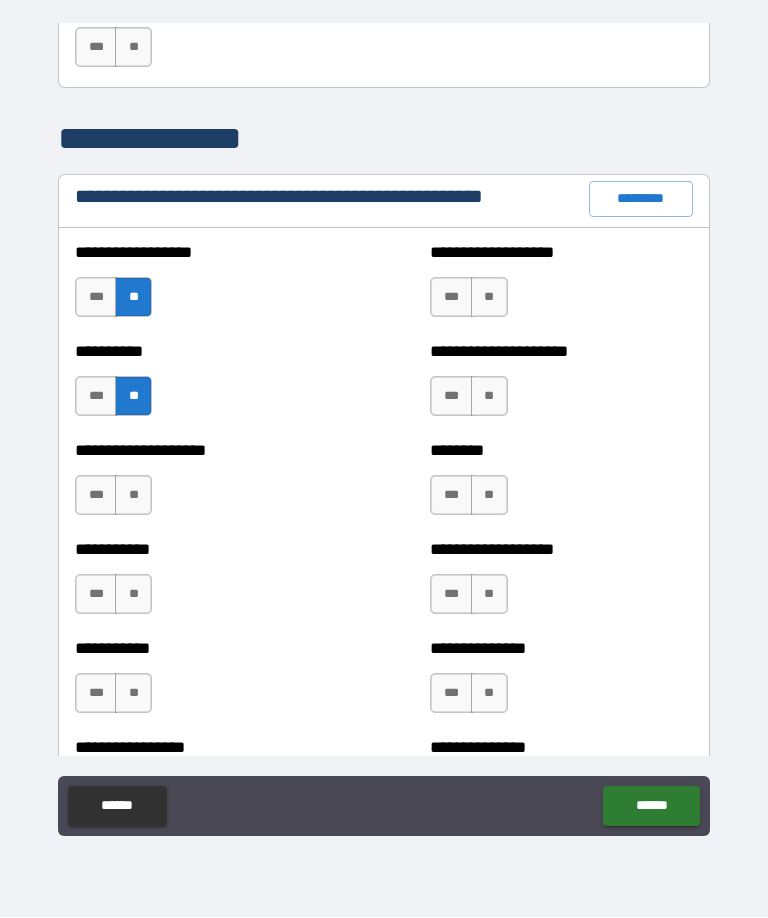 click on "**" at bounding box center (133, 496) 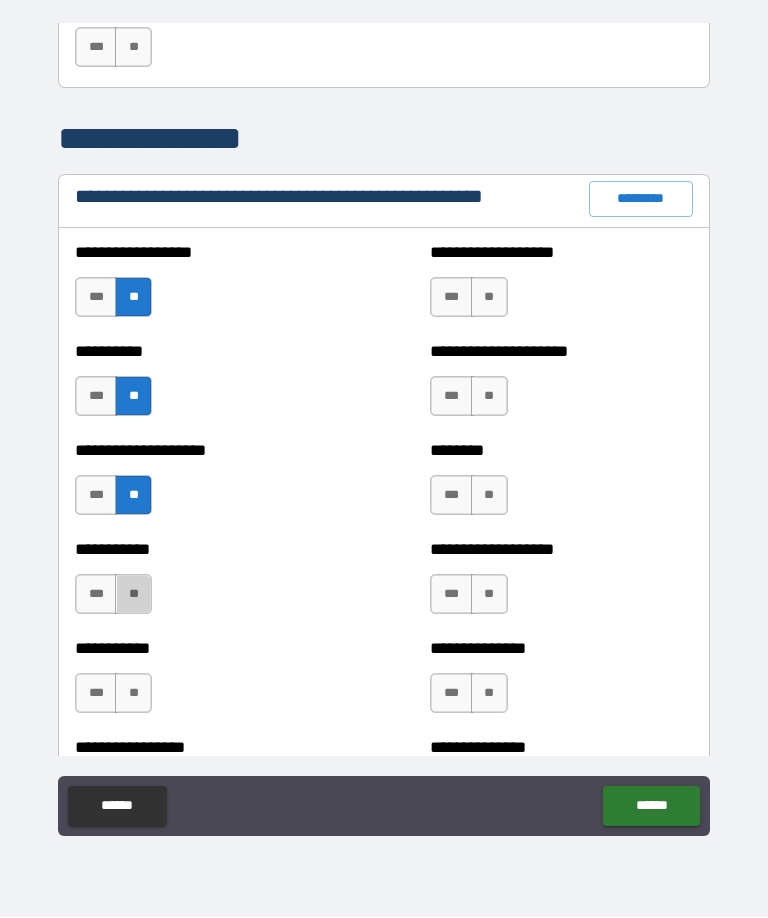 click on "**" at bounding box center (133, 595) 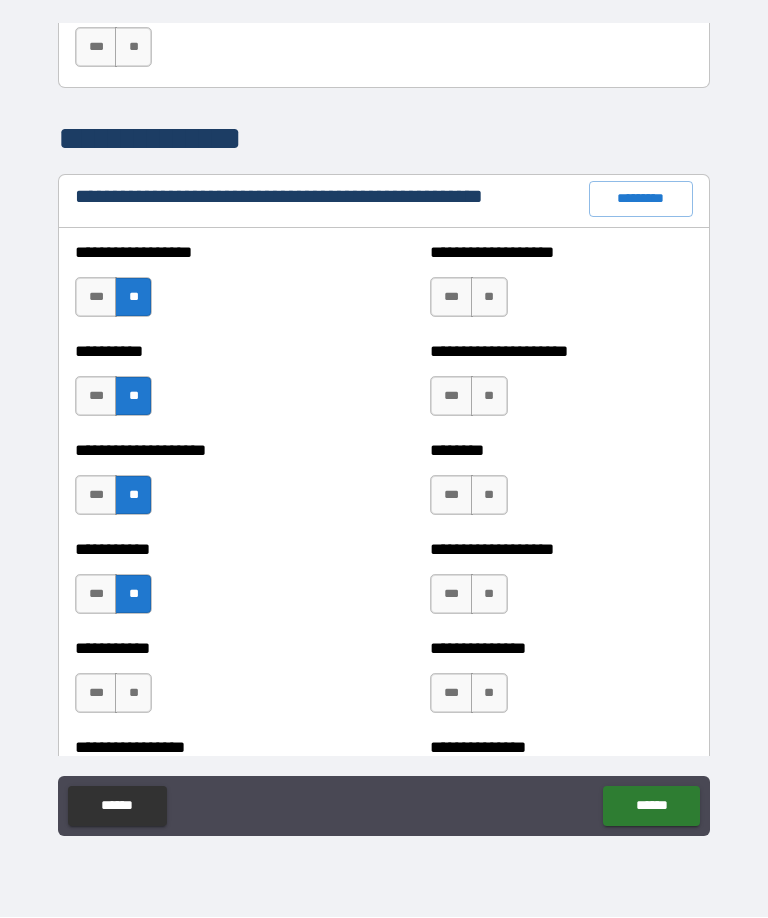 click on "**" at bounding box center (133, 694) 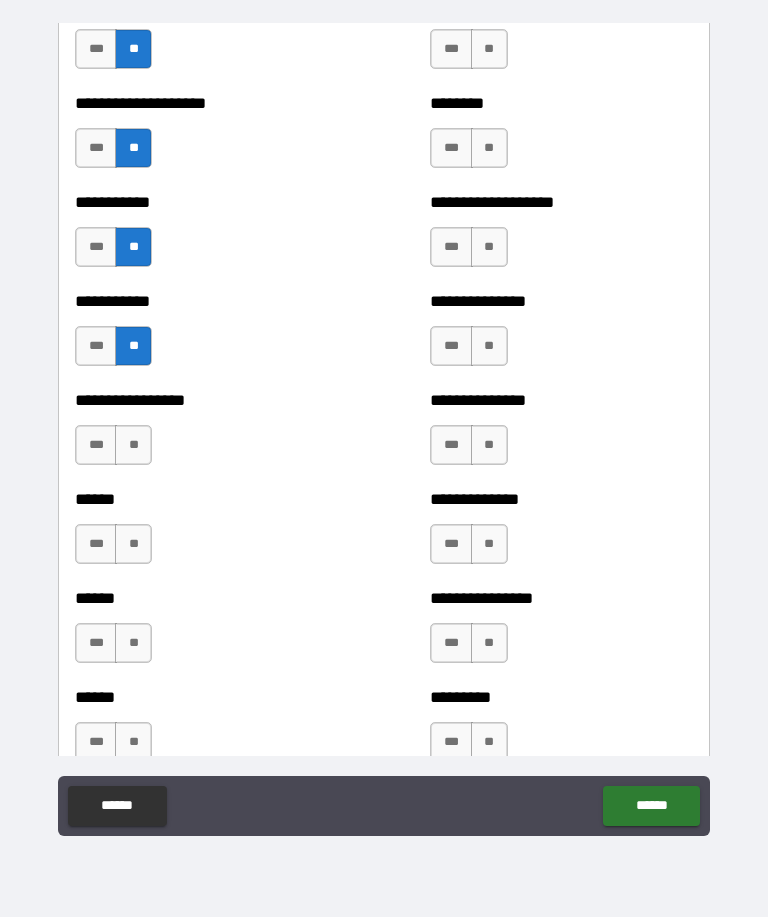 scroll, scrollTop: 2604, scrollLeft: 0, axis: vertical 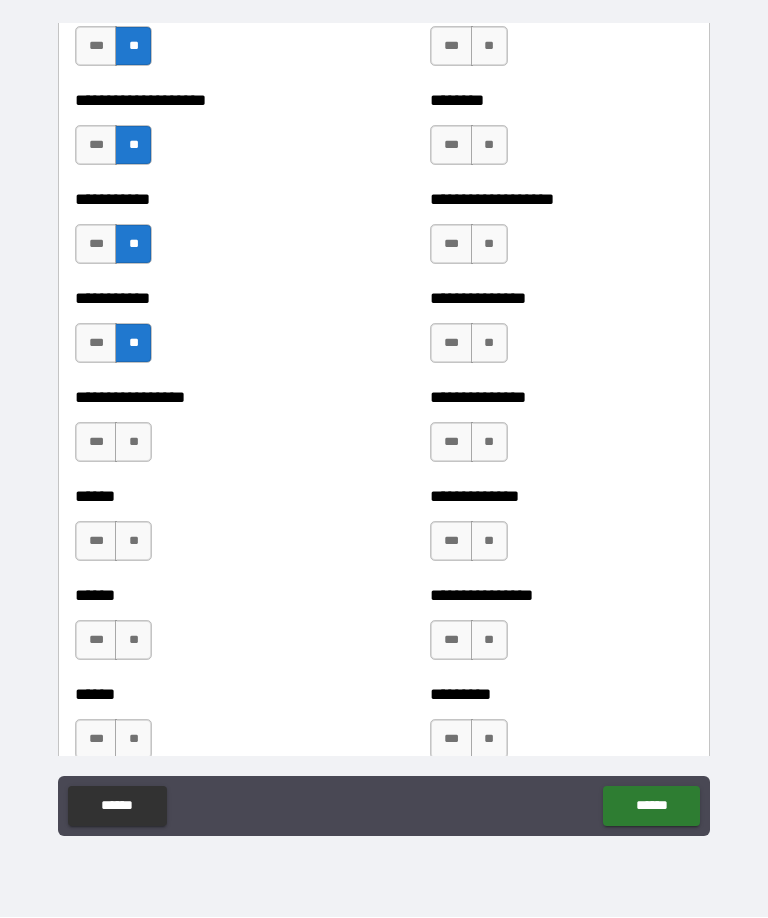 click on "**" at bounding box center [133, 443] 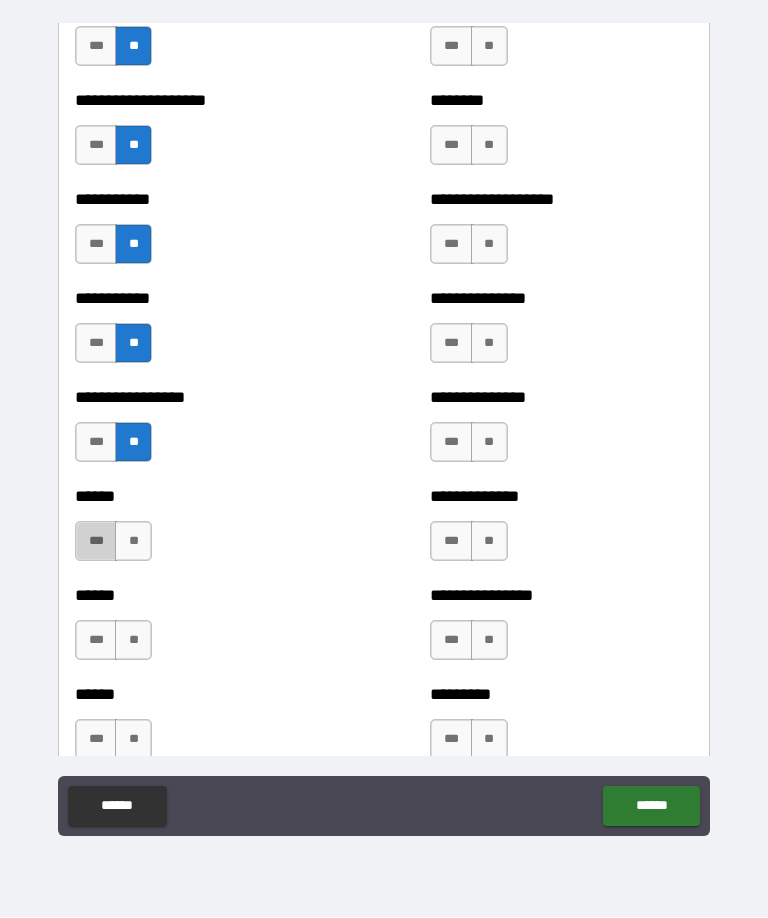 click on "***" at bounding box center (96, 542) 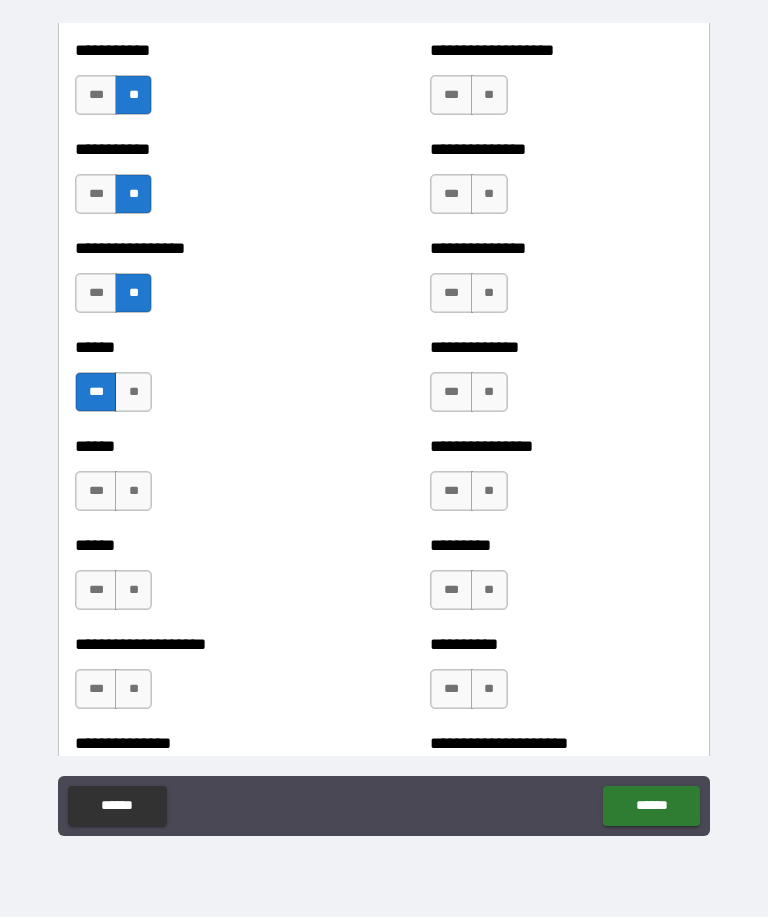 scroll, scrollTop: 2756, scrollLeft: 0, axis: vertical 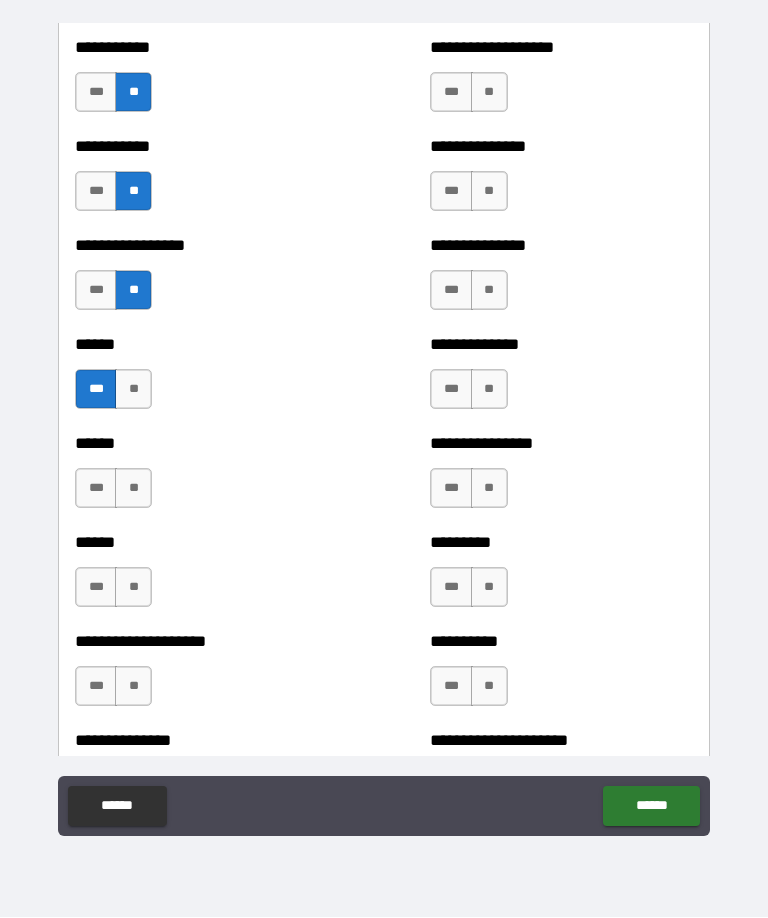 click on "**" at bounding box center (133, 489) 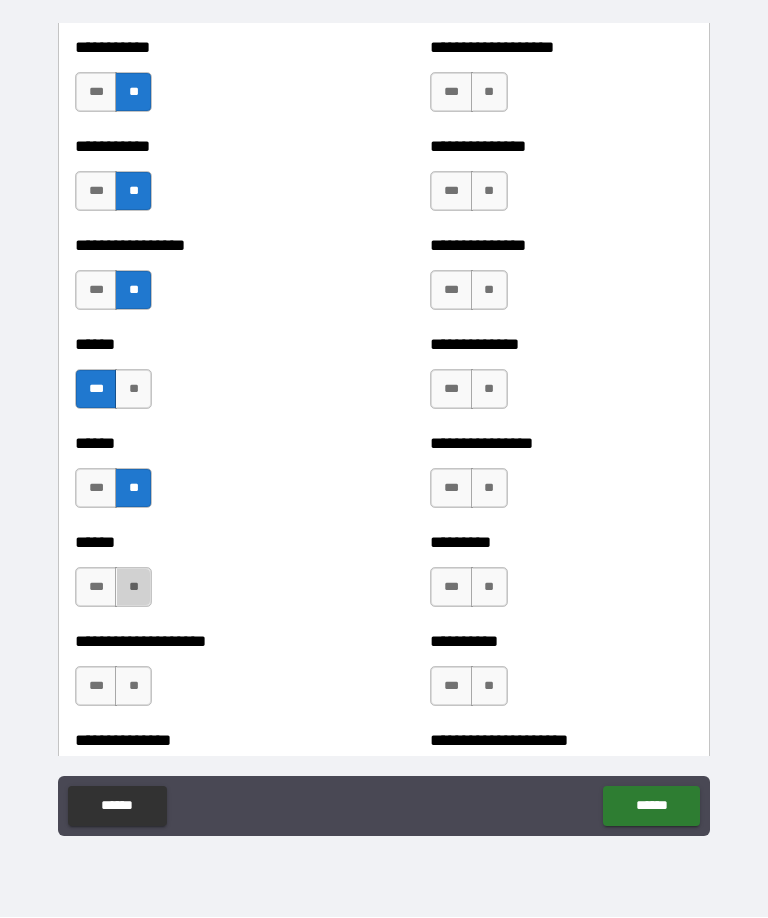 click on "**" at bounding box center [133, 588] 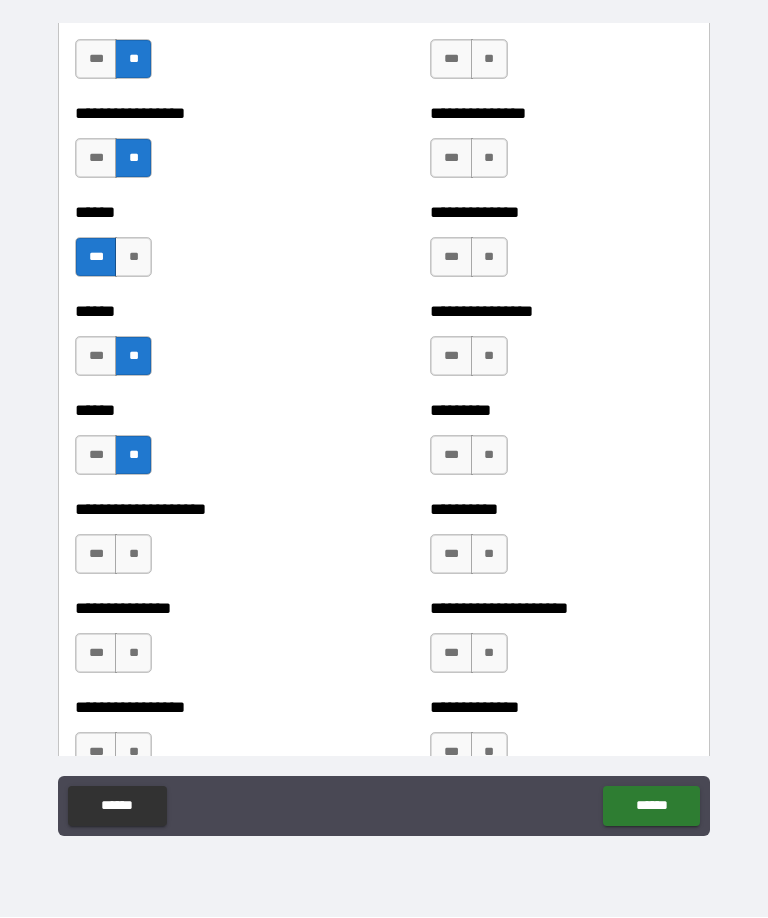 scroll, scrollTop: 2891, scrollLeft: 0, axis: vertical 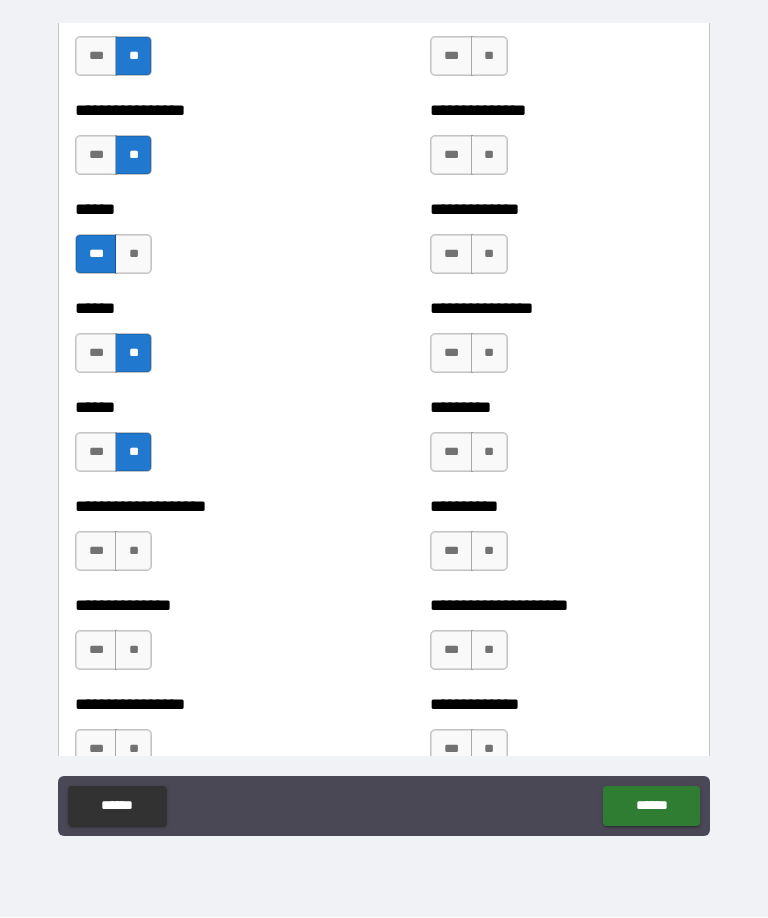 click on "***" at bounding box center (96, 552) 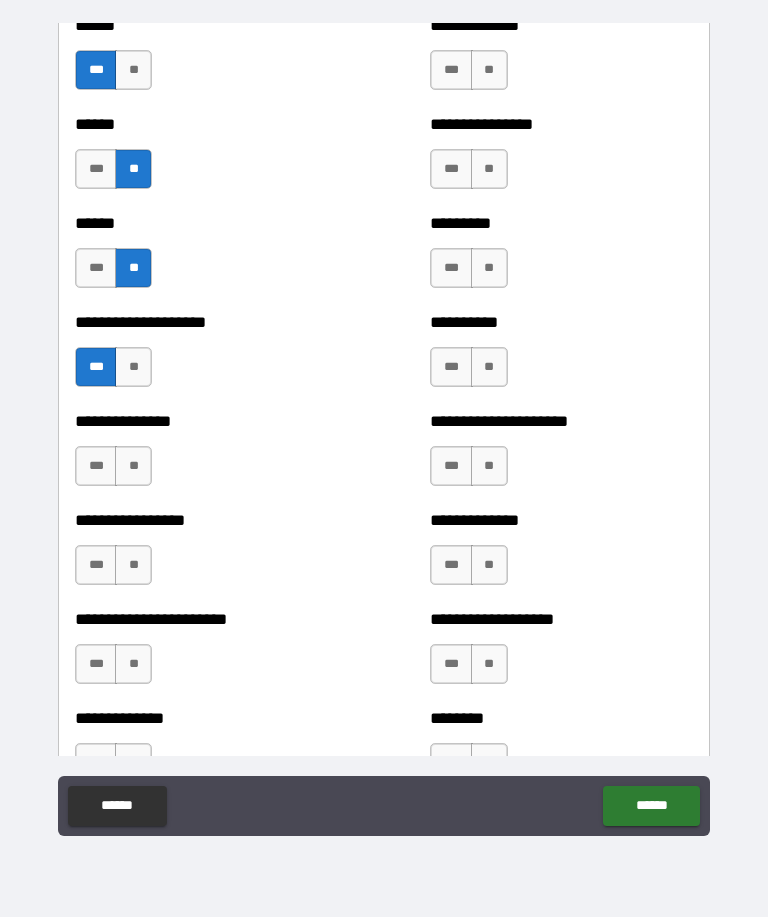 scroll, scrollTop: 3085, scrollLeft: 0, axis: vertical 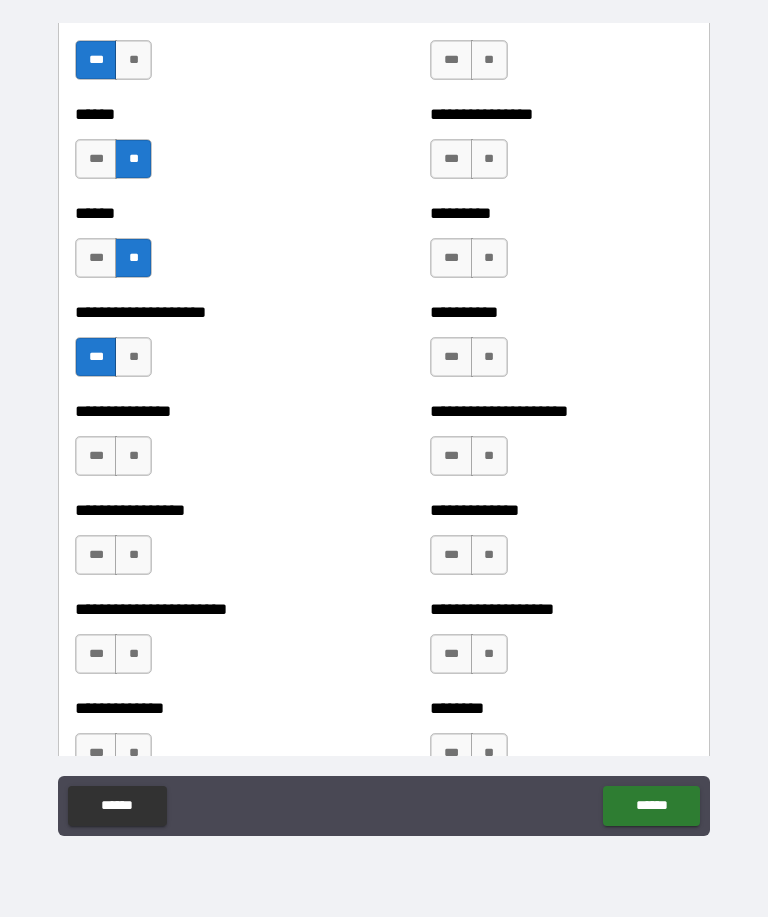click on "***" at bounding box center [96, 457] 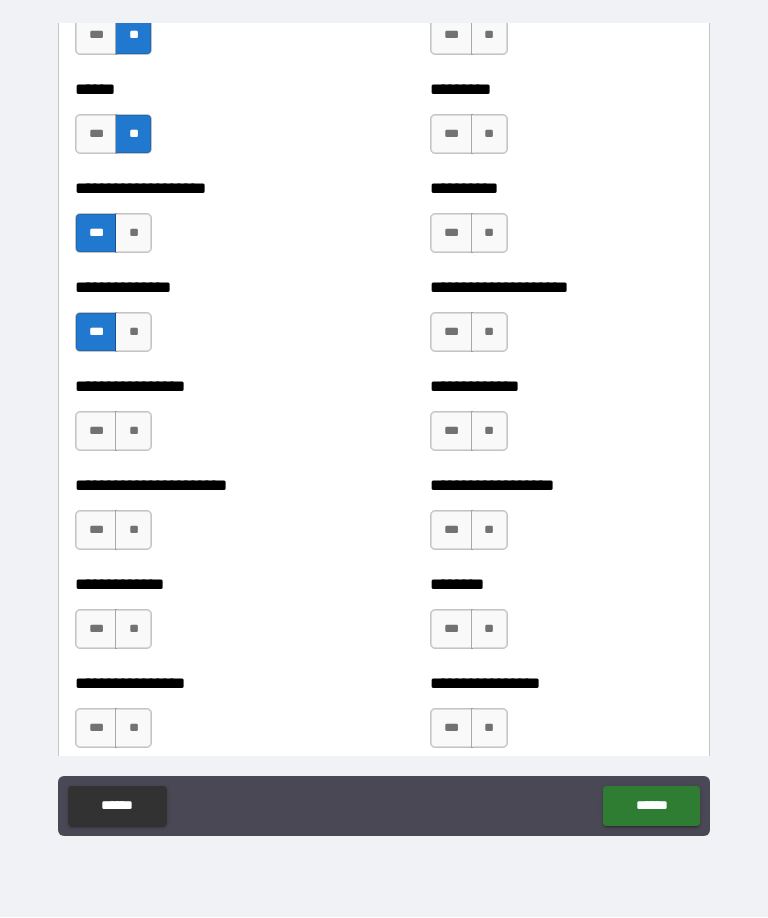 scroll, scrollTop: 3211, scrollLeft: 0, axis: vertical 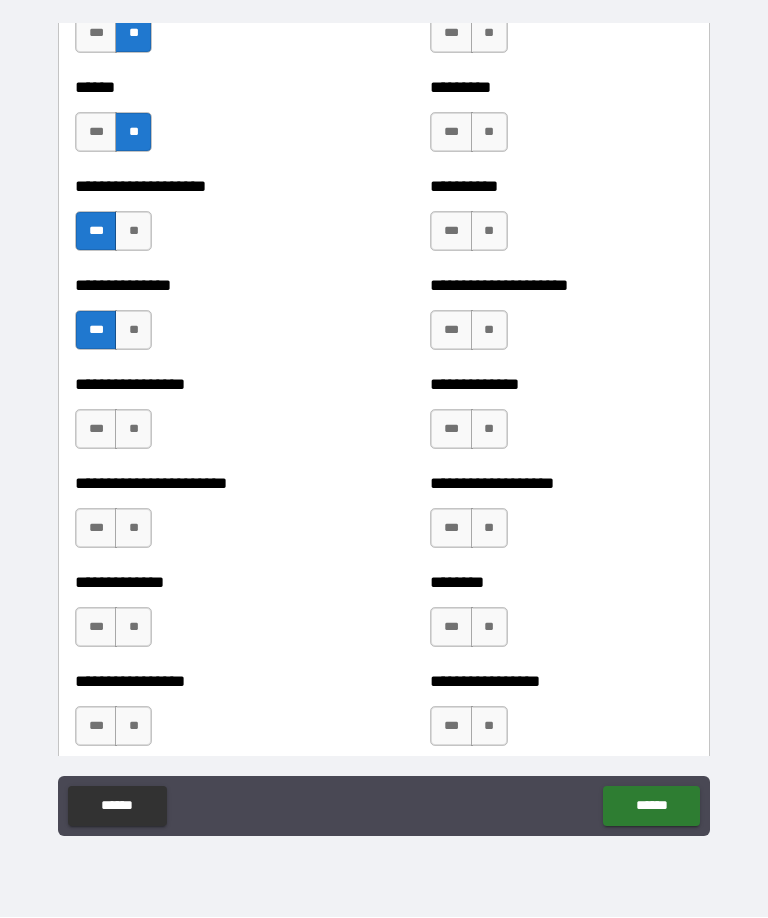 click on "***" at bounding box center (96, 430) 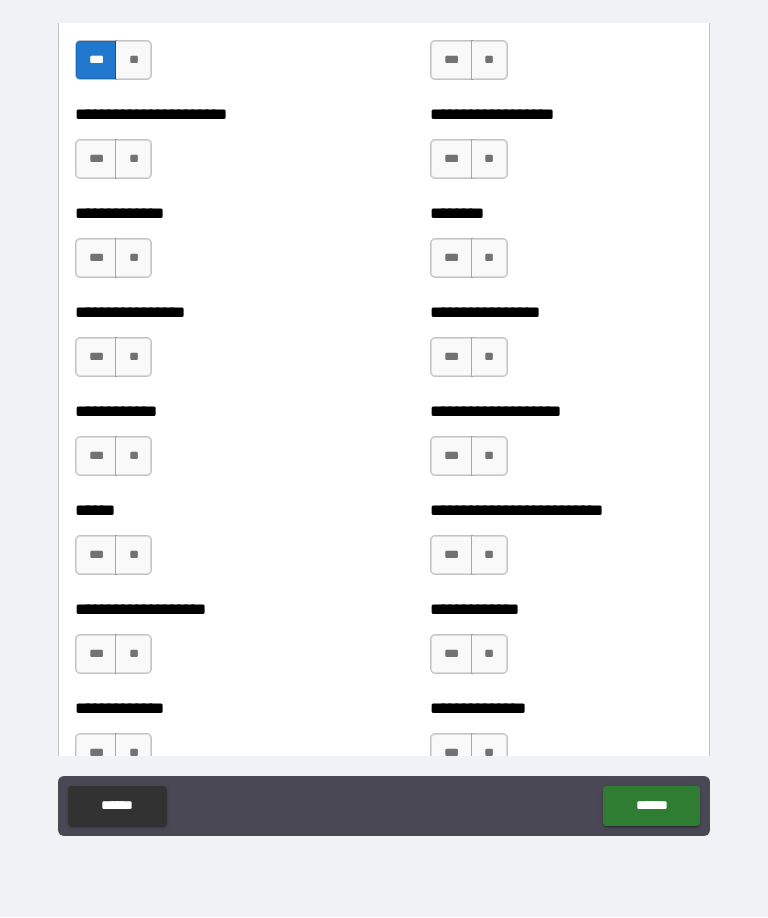 scroll, scrollTop: 3581, scrollLeft: 0, axis: vertical 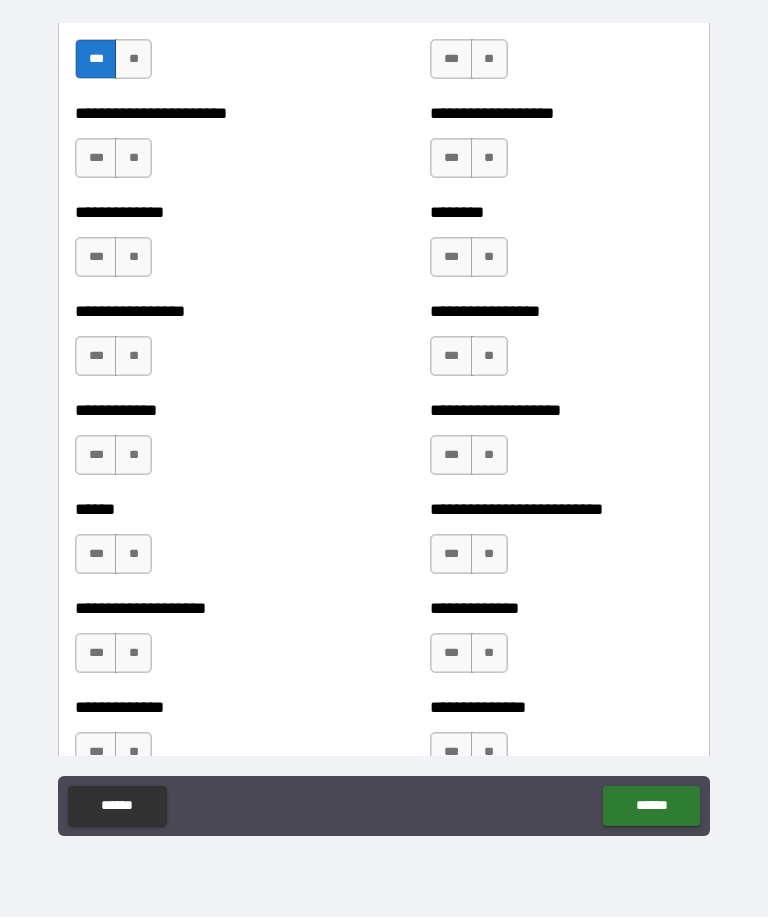 click on "***" at bounding box center (96, 357) 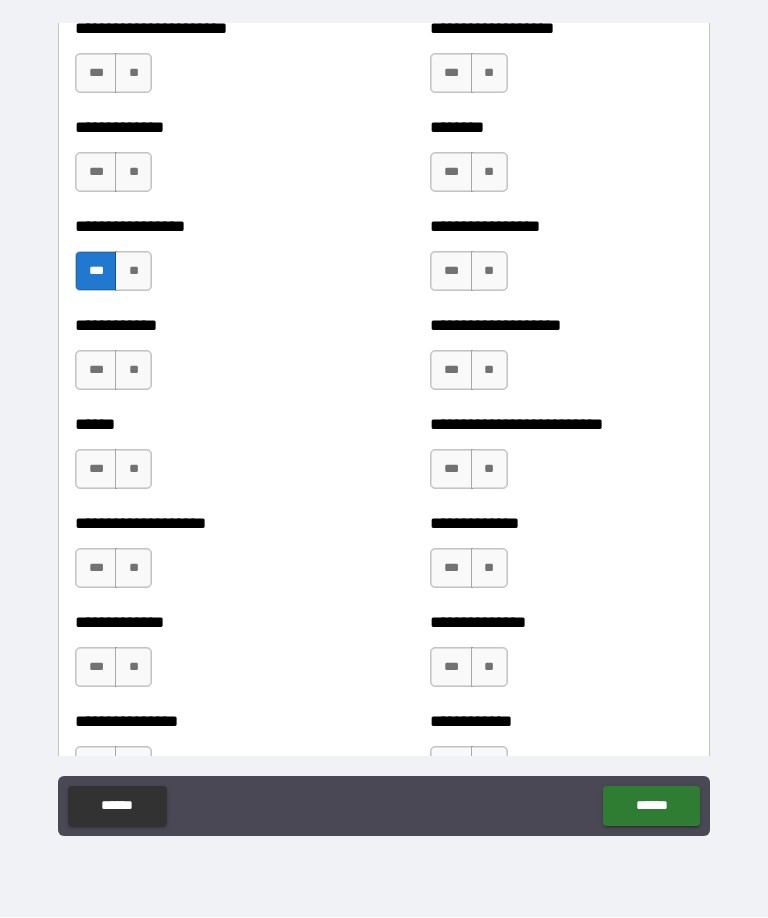 scroll, scrollTop: 3666, scrollLeft: 0, axis: vertical 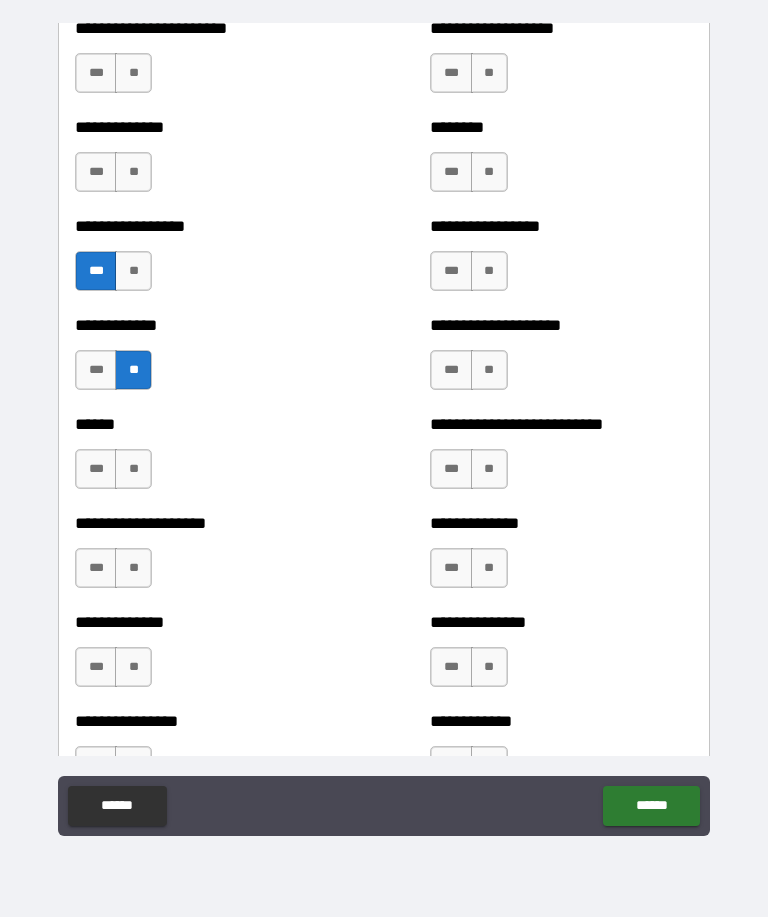 click on "**" at bounding box center [133, 470] 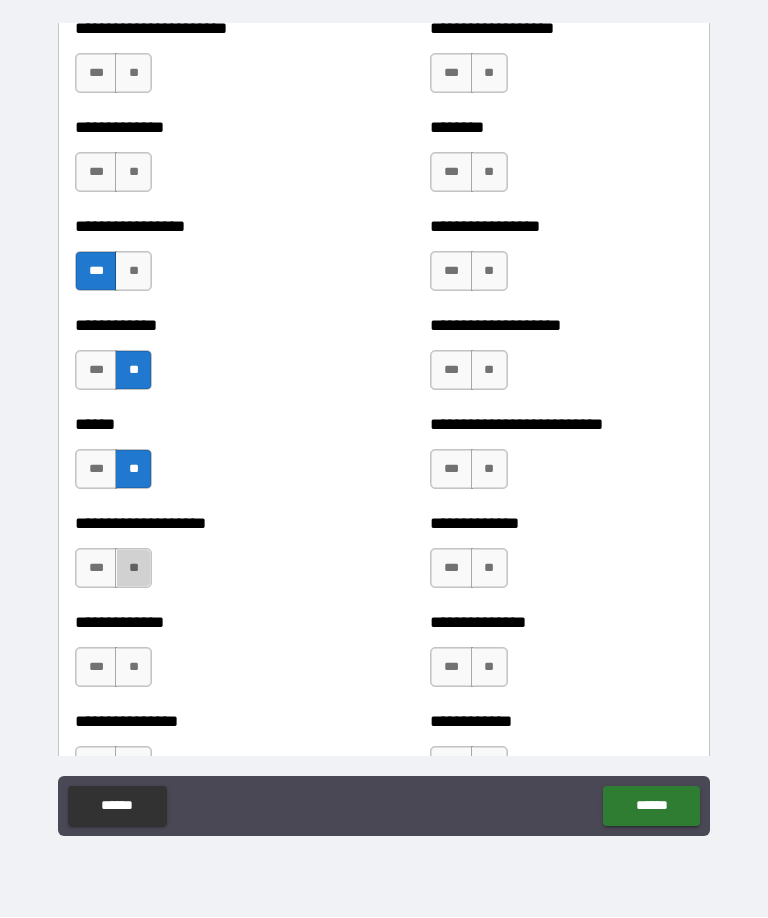 click on "**" at bounding box center (133, 569) 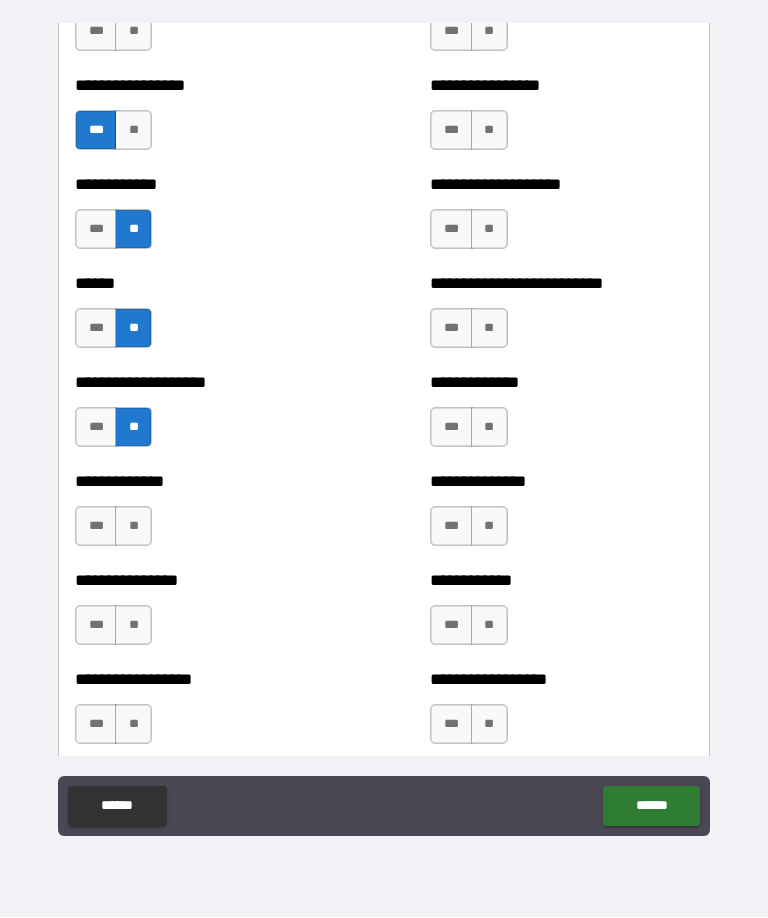 scroll, scrollTop: 3833, scrollLeft: 0, axis: vertical 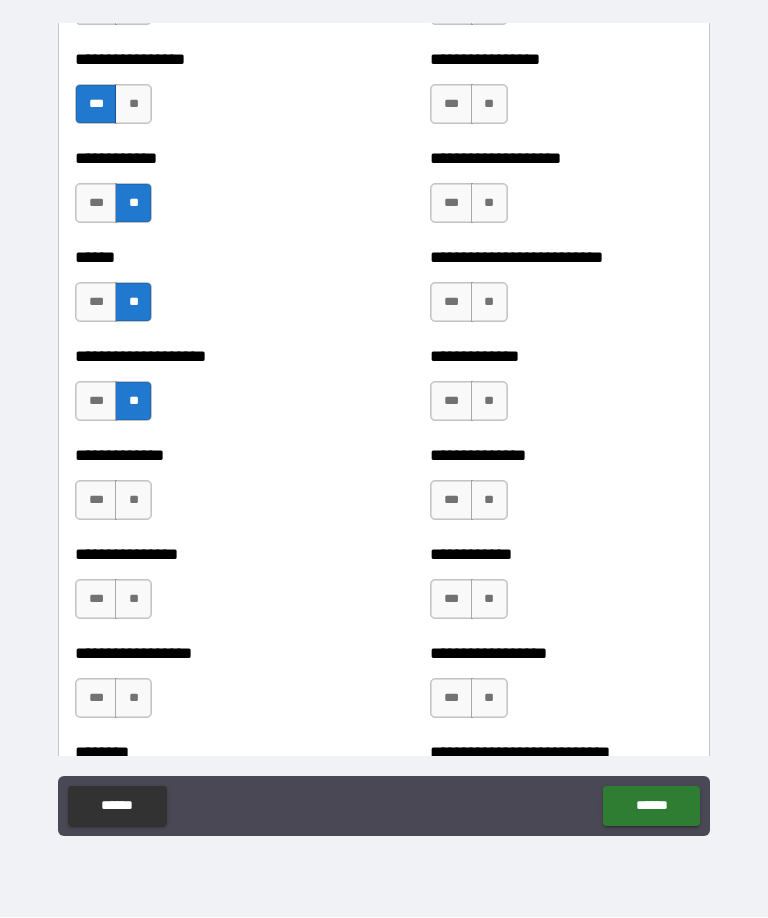 click on "**" at bounding box center [133, 501] 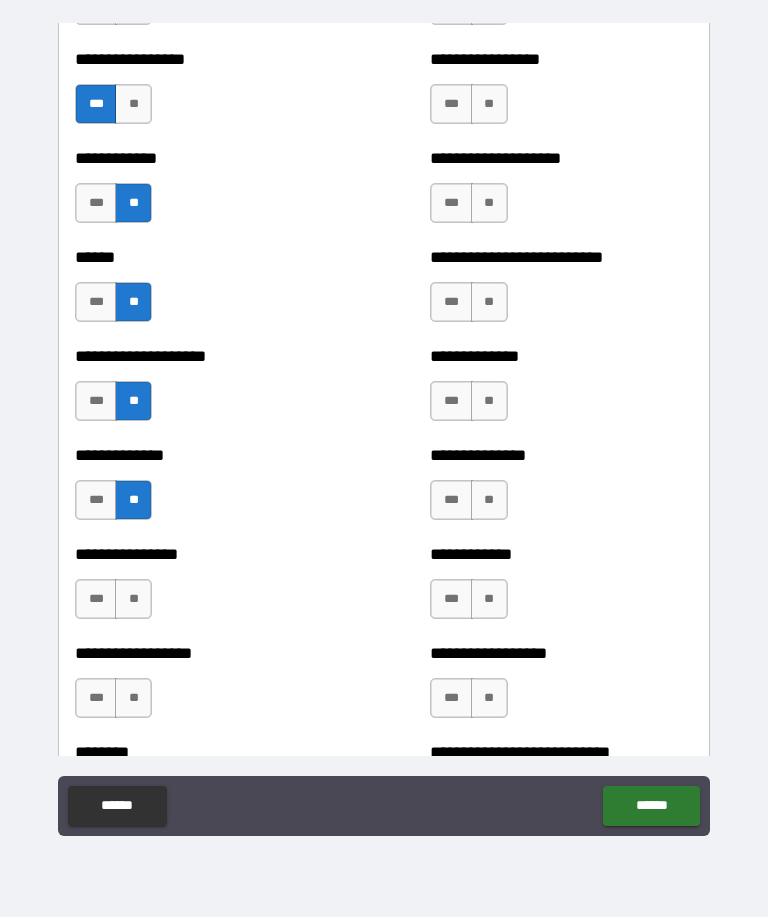click on "**" at bounding box center (133, 600) 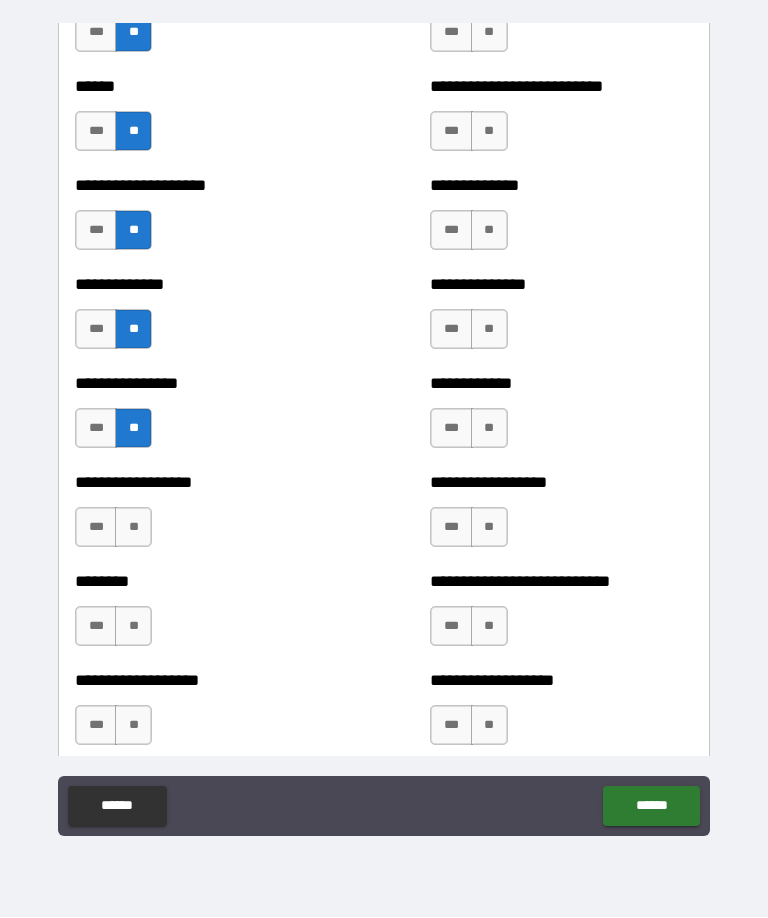 scroll, scrollTop: 4015, scrollLeft: 0, axis: vertical 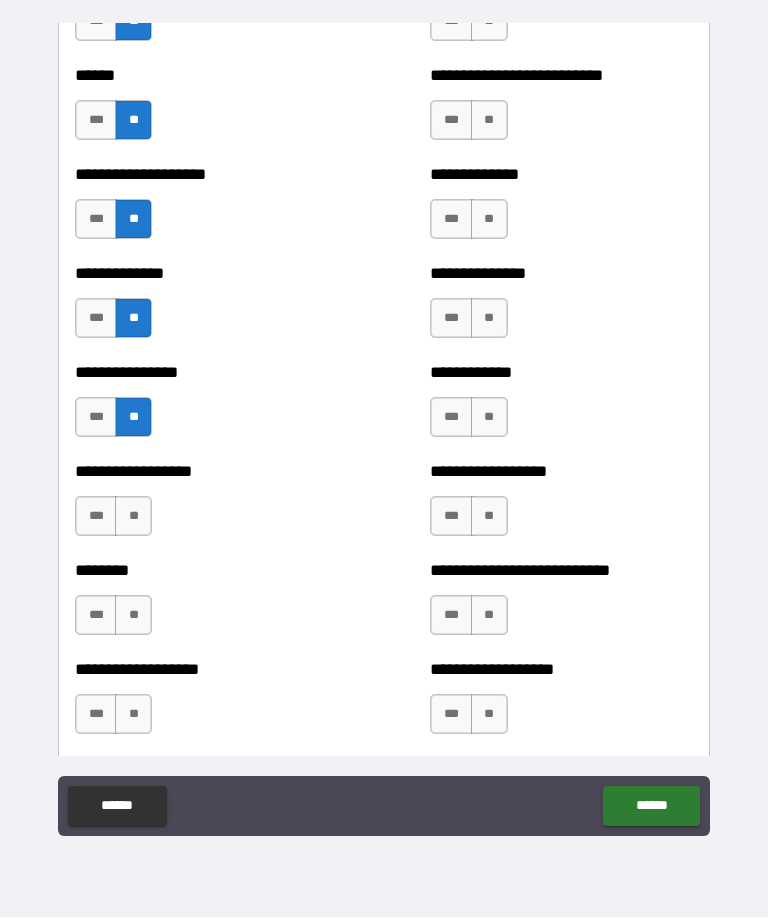 click on "**" at bounding box center [133, 517] 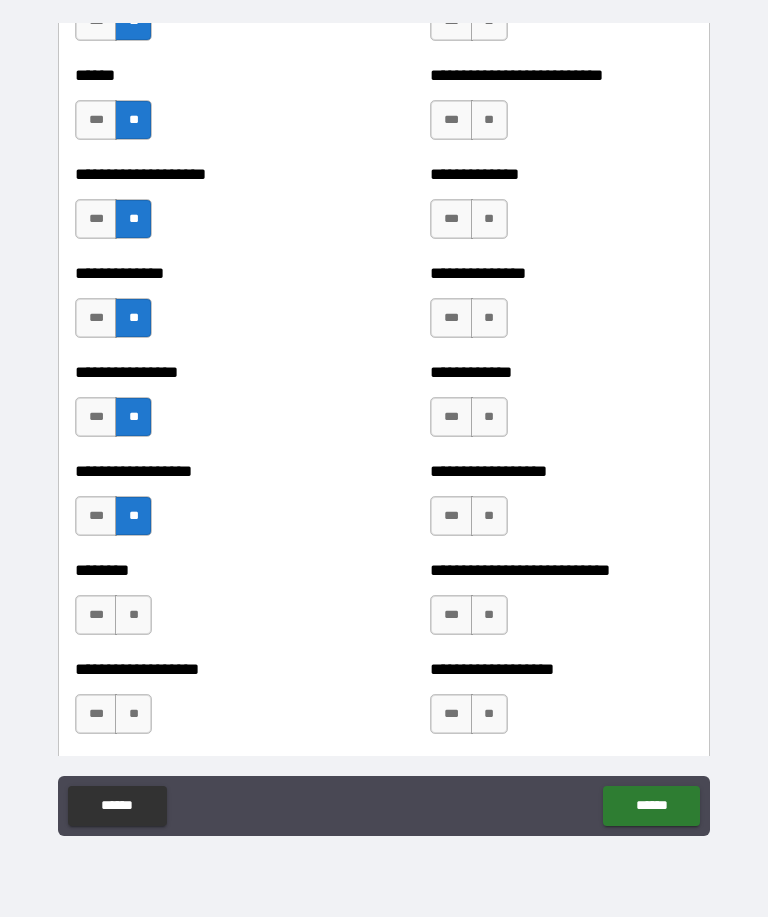 click on "**" at bounding box center (133, 616) 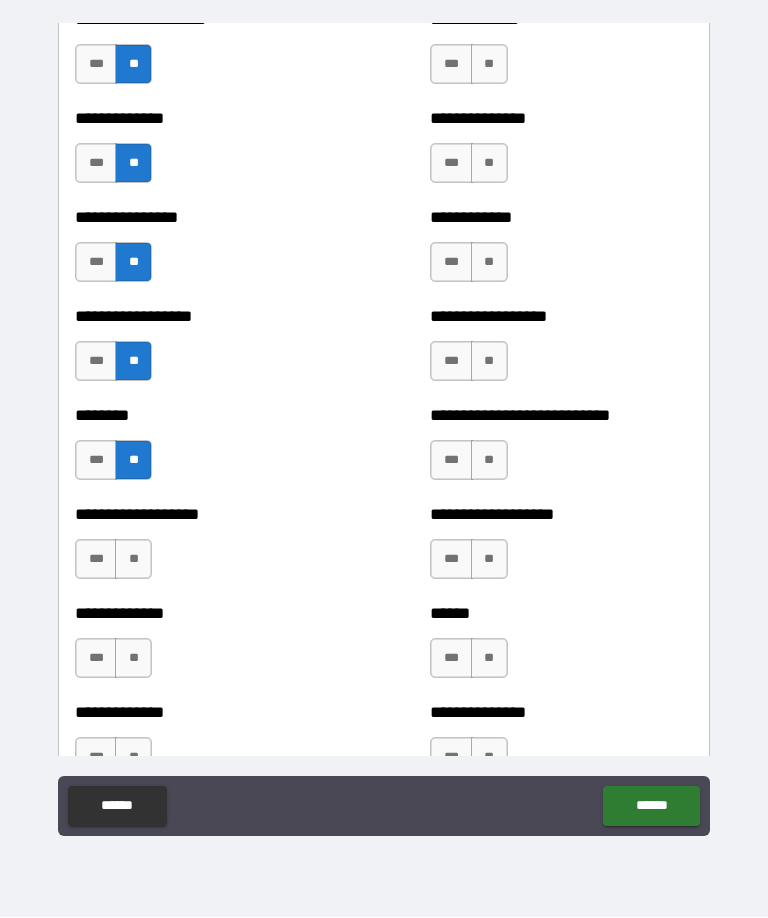 scroll, scrollTop: 4177, scrollLeft: 0, axis: vertical 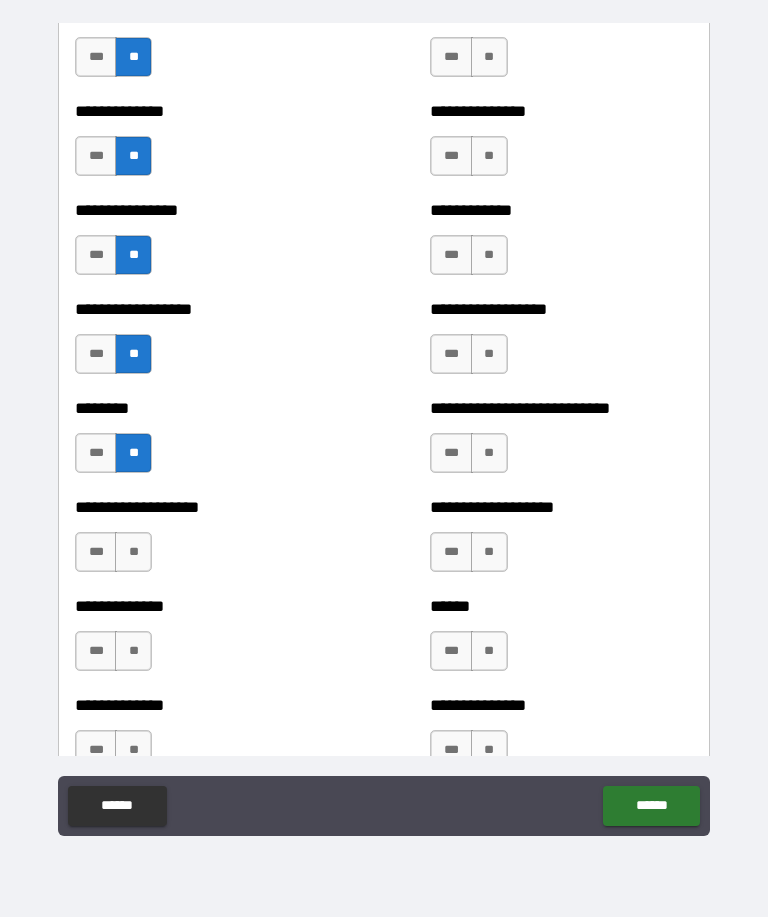 click on "**" at bounding box center (133, 553) 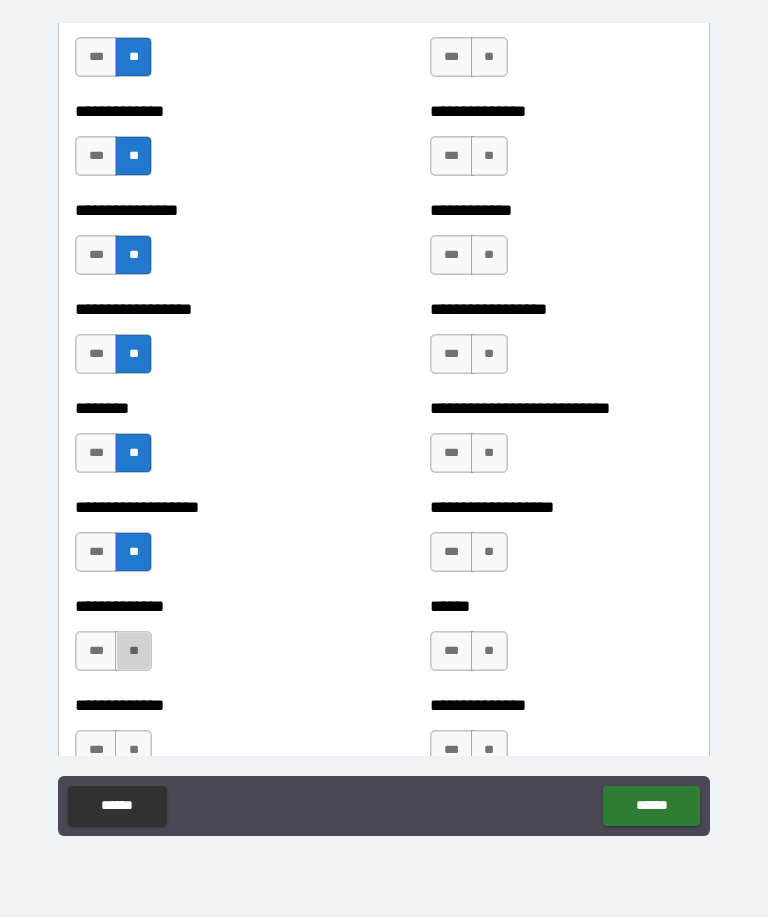 click on "**" at bounding box center [133, 652] 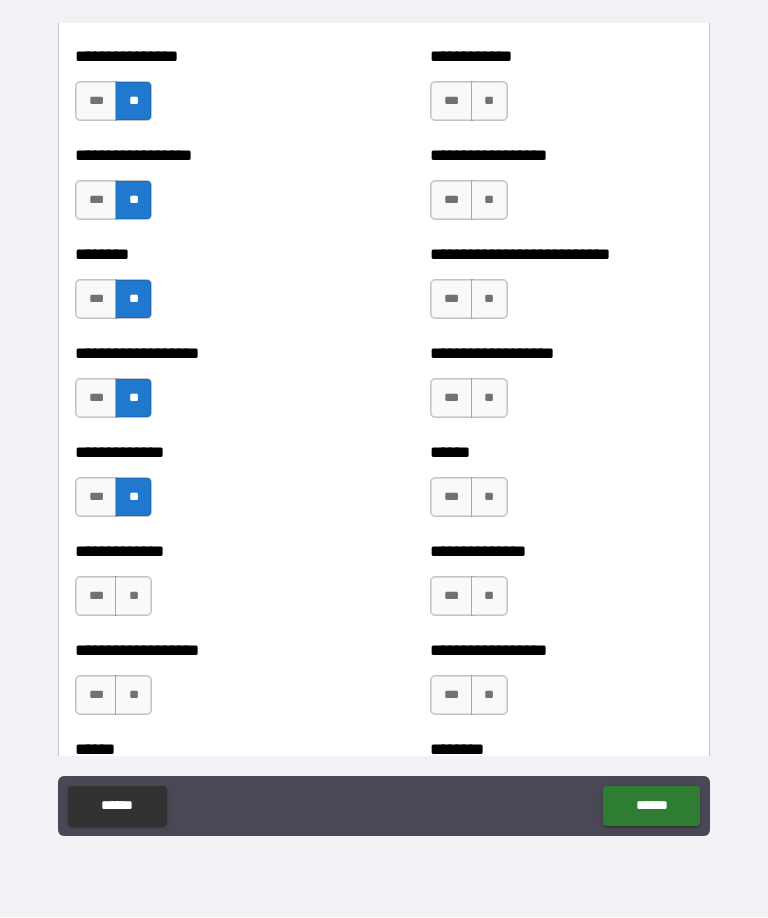 scroll, scrollTop: 4364, scrollLeft: 0, axis: vertical 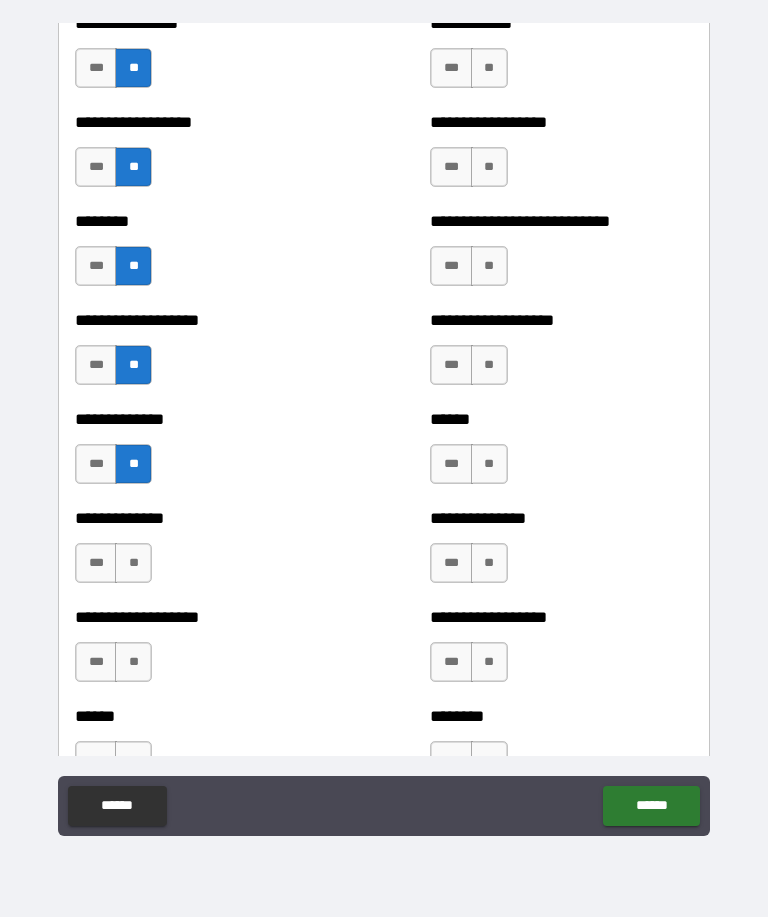 click on "**" at bounding box center [133, 564] 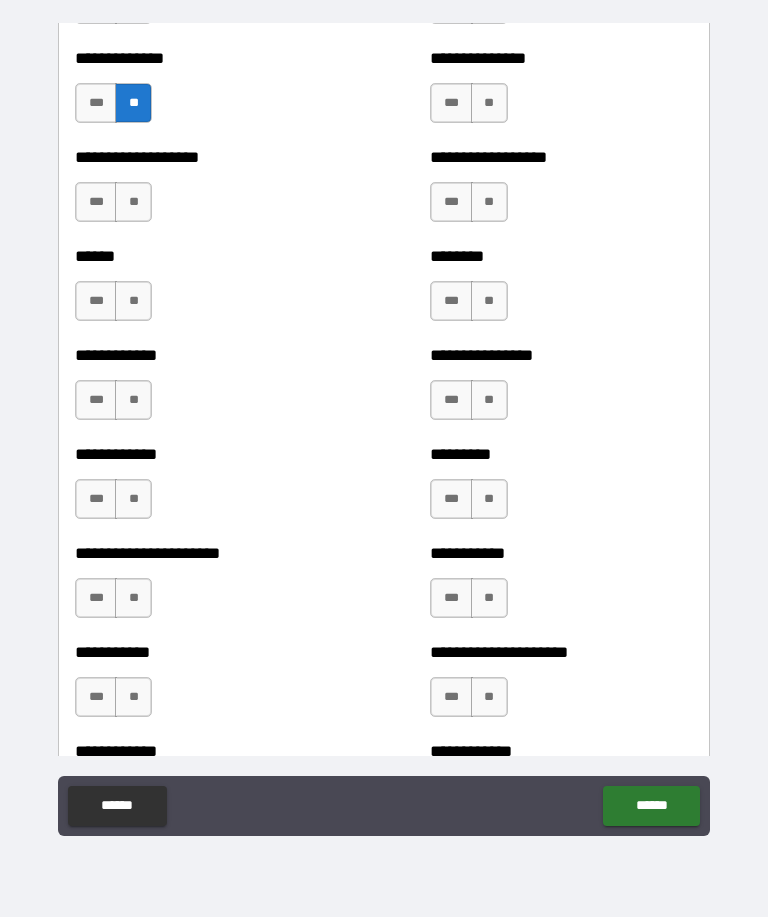 scroll, scrollTop: 4826, scrollLeft: 0, axis: vertical 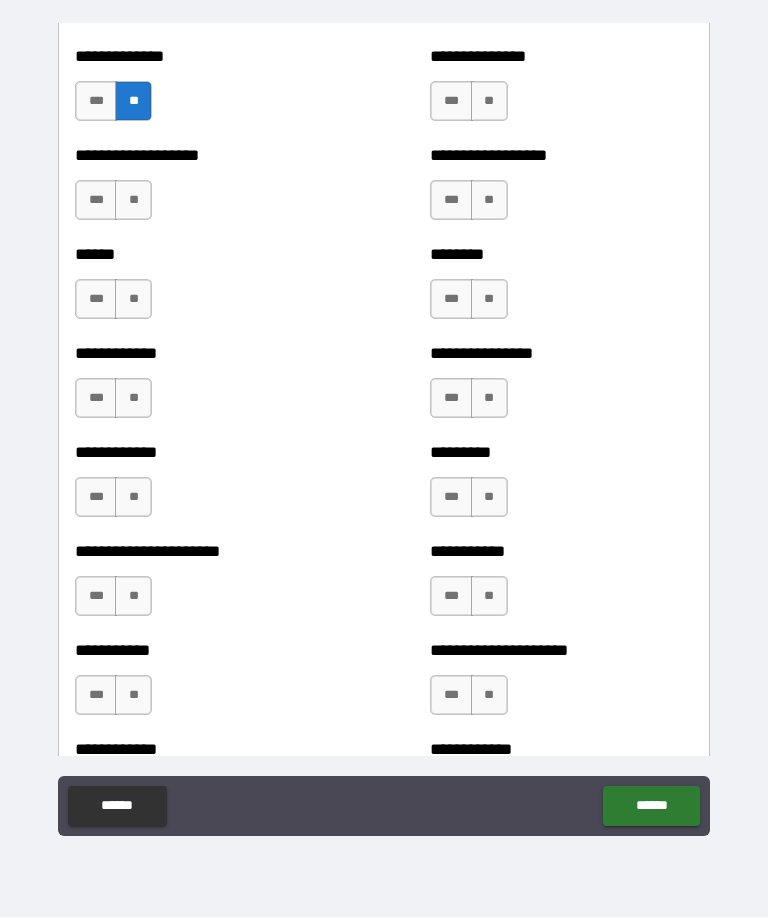 click on "**" at bounding box center [133, 201] 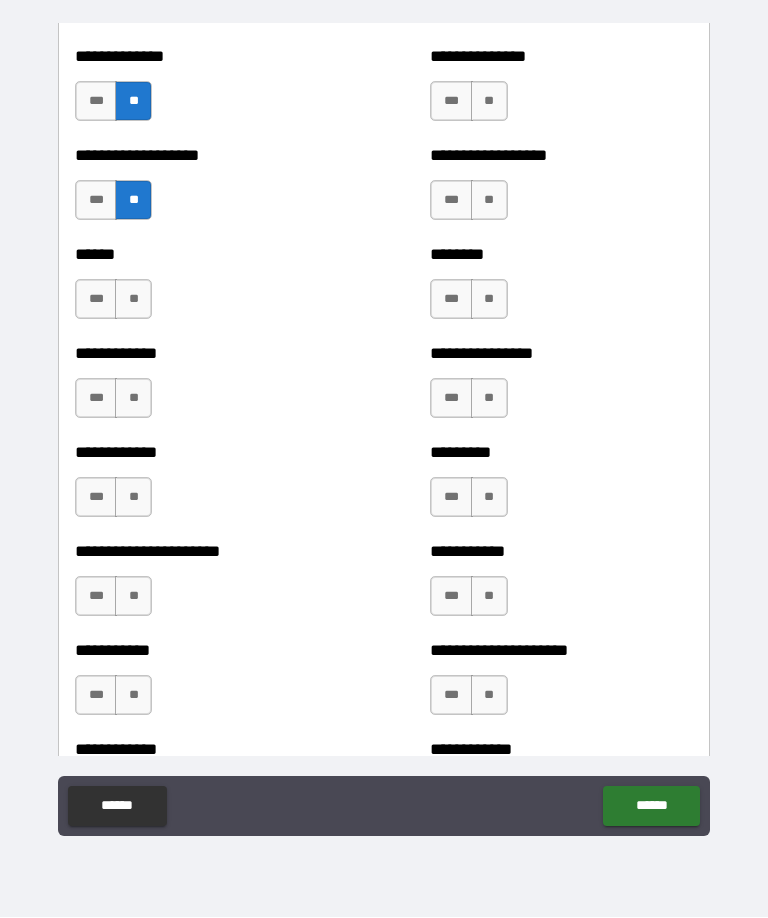 click on "***" at bounding box center [96, 300] 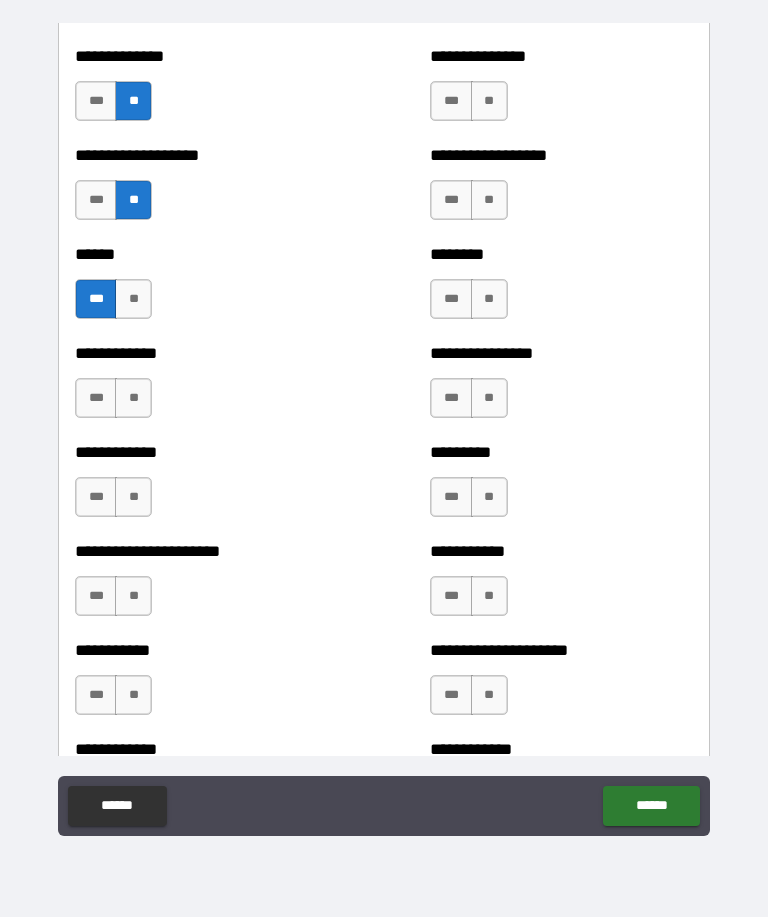 click on "**" at bounding box center [133, 399] 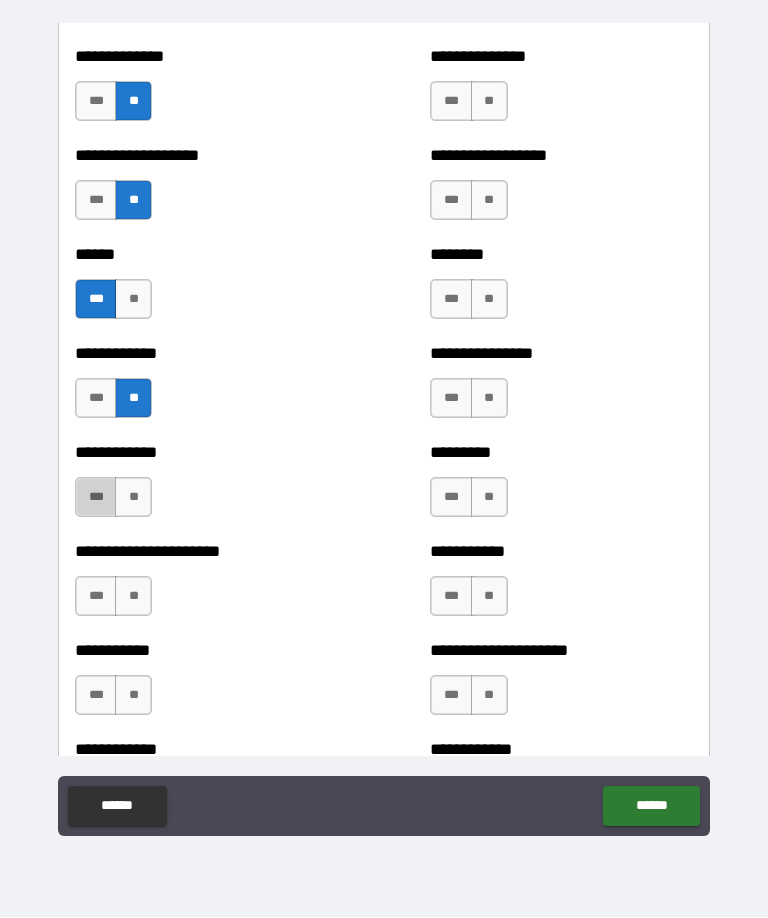 click on "***" at bounding box center (96, 498) 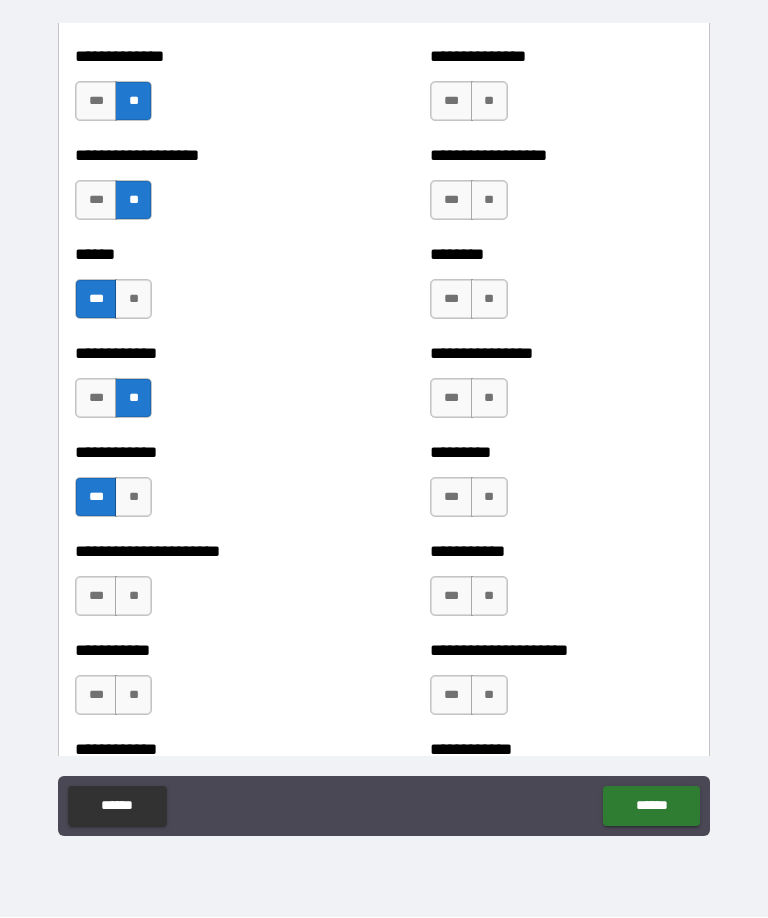 click on "**" at bounding box center [133, 597] 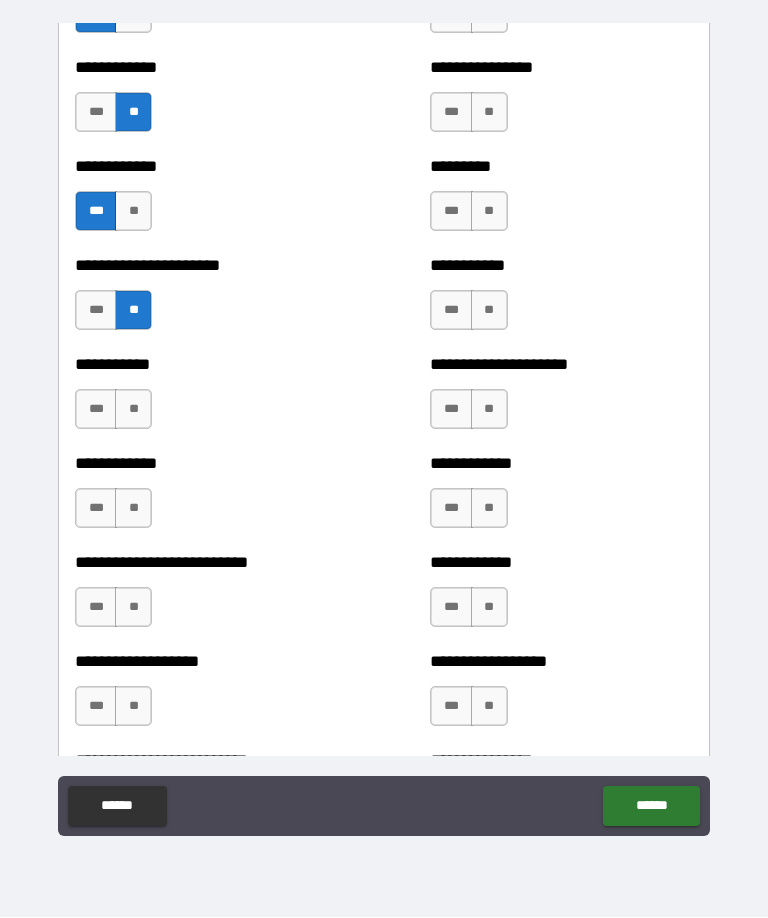 scroll, scrollTop: 5115, scrollLeft: 0, axis: vertical 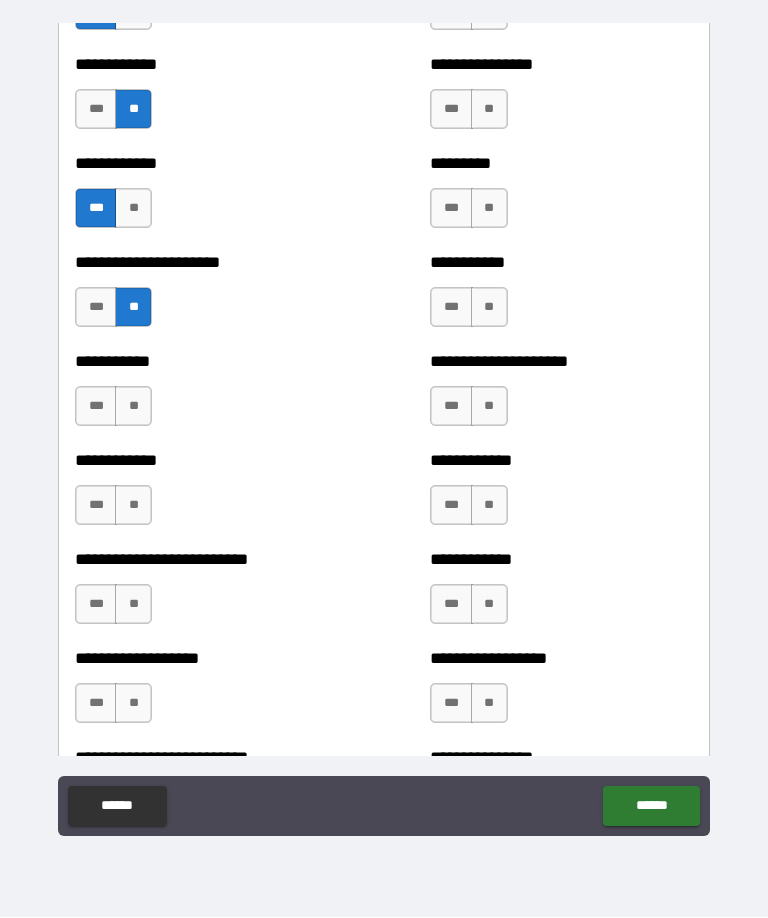 click on "**" at bounding box center (133, 407) 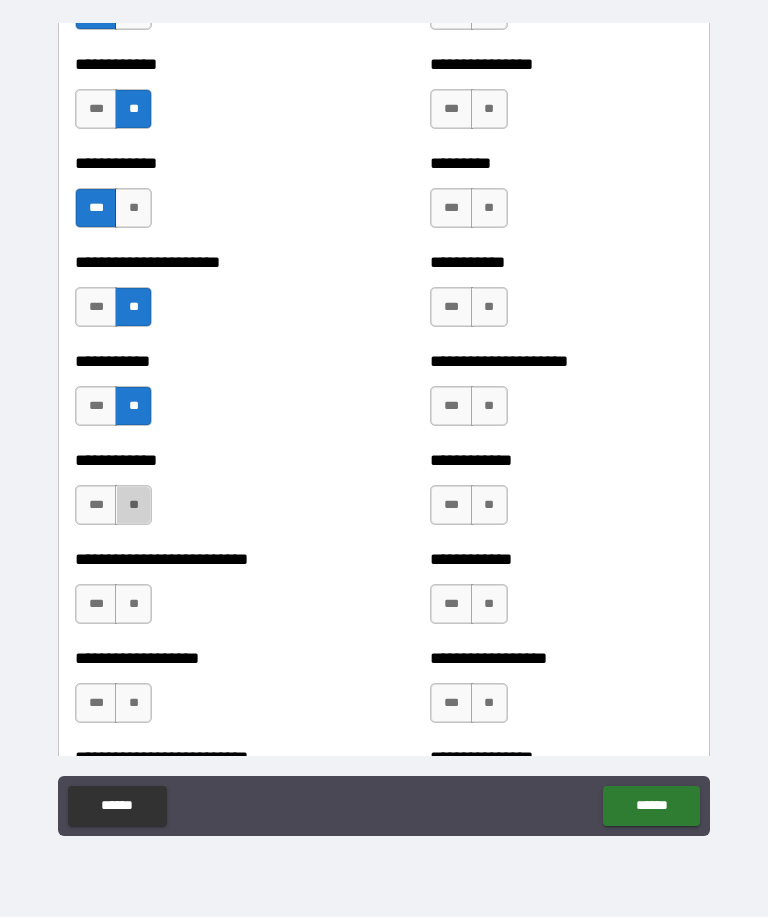 click on "**" at bounding box center (133, 506) 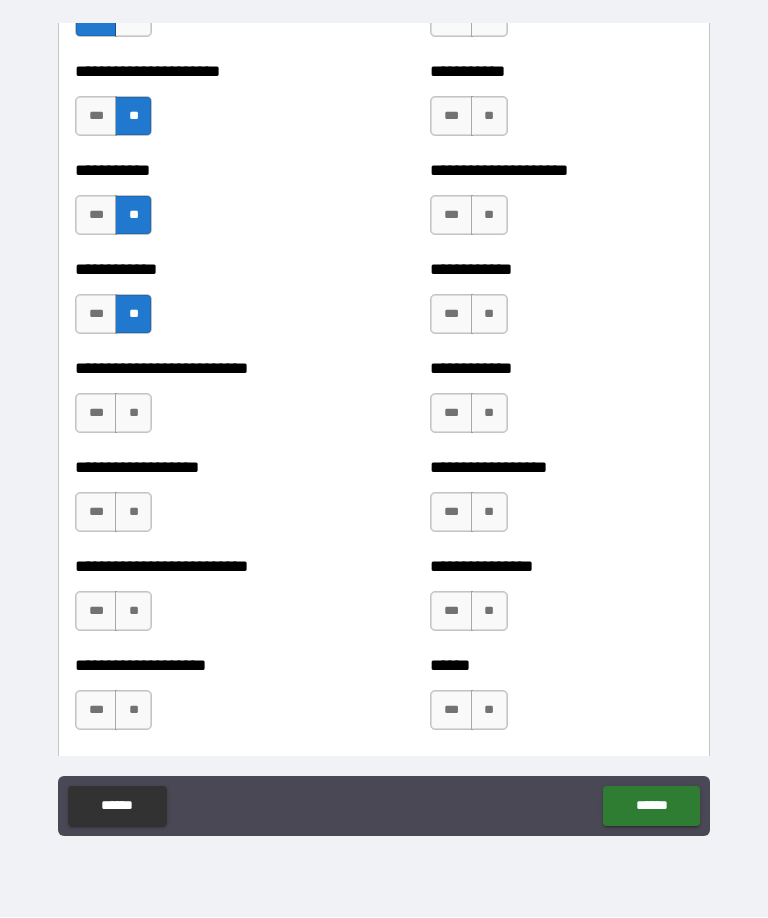 scroll, scrollTop: 5308, scrollLeft: 0, axis: vertical 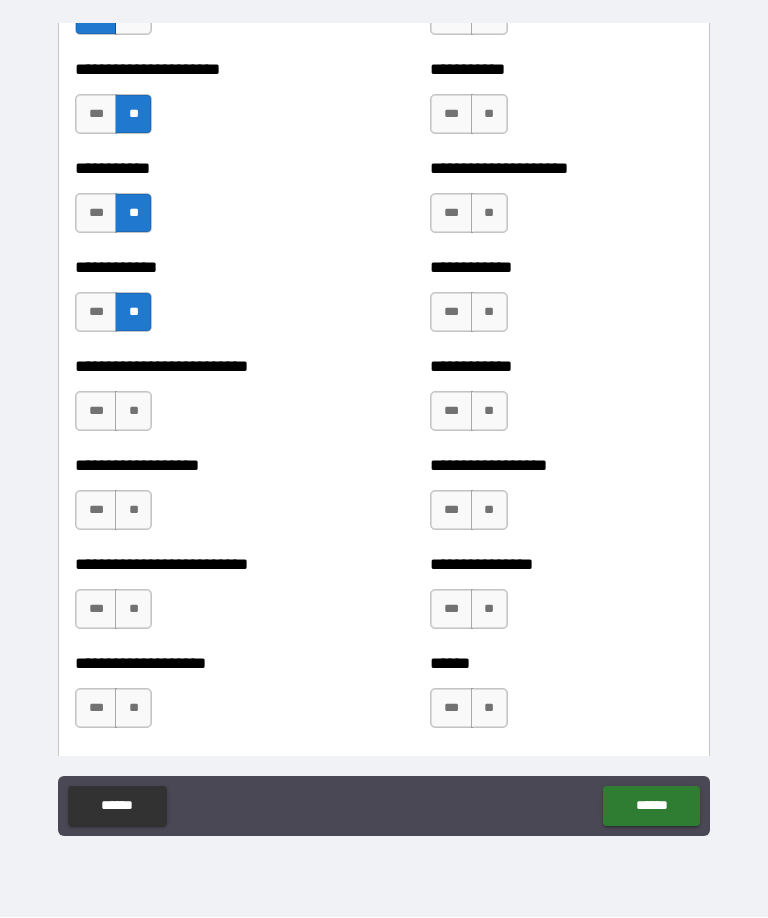 click on "**" at bounding box center (133, 412) 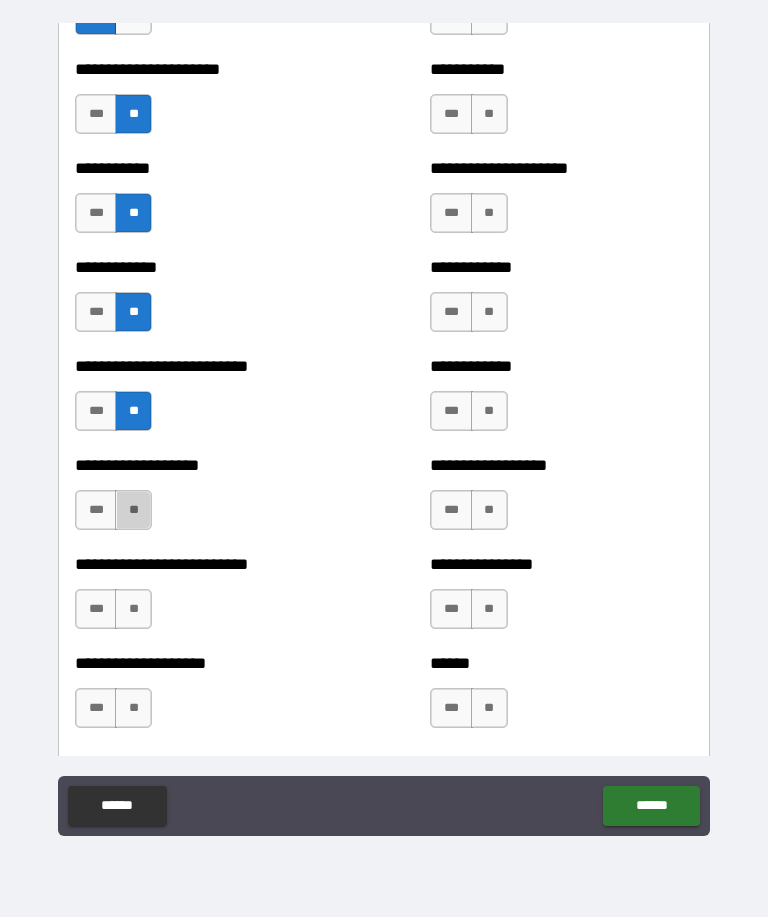 click on "**" at bounding box center (133, 511) 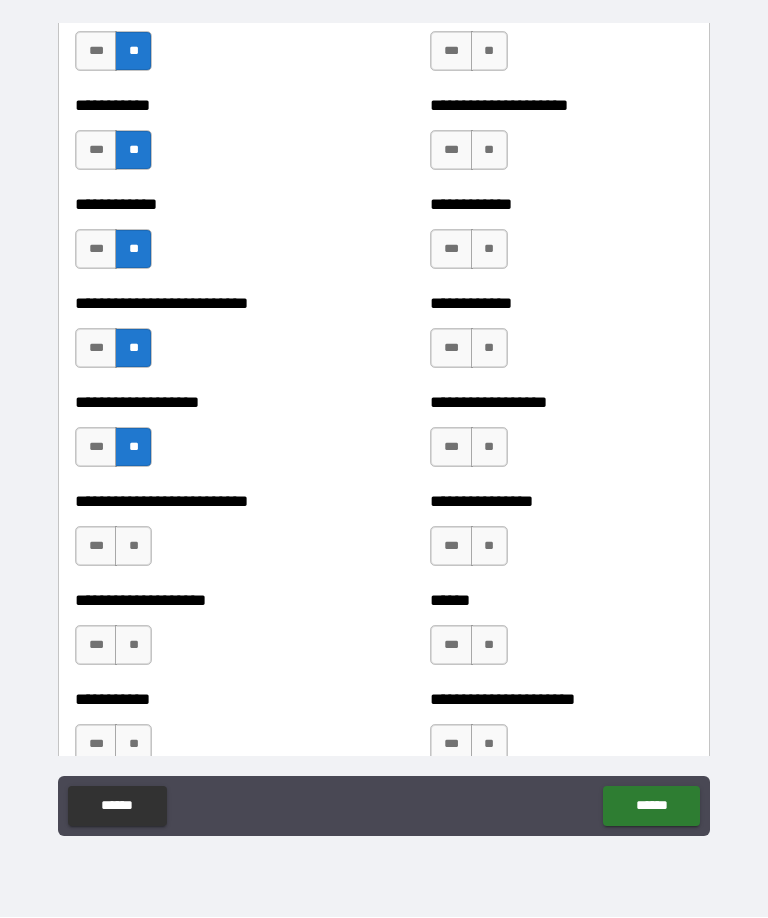scroll, scrollTop: 5494, scrollLeft: 0, axis: vertical 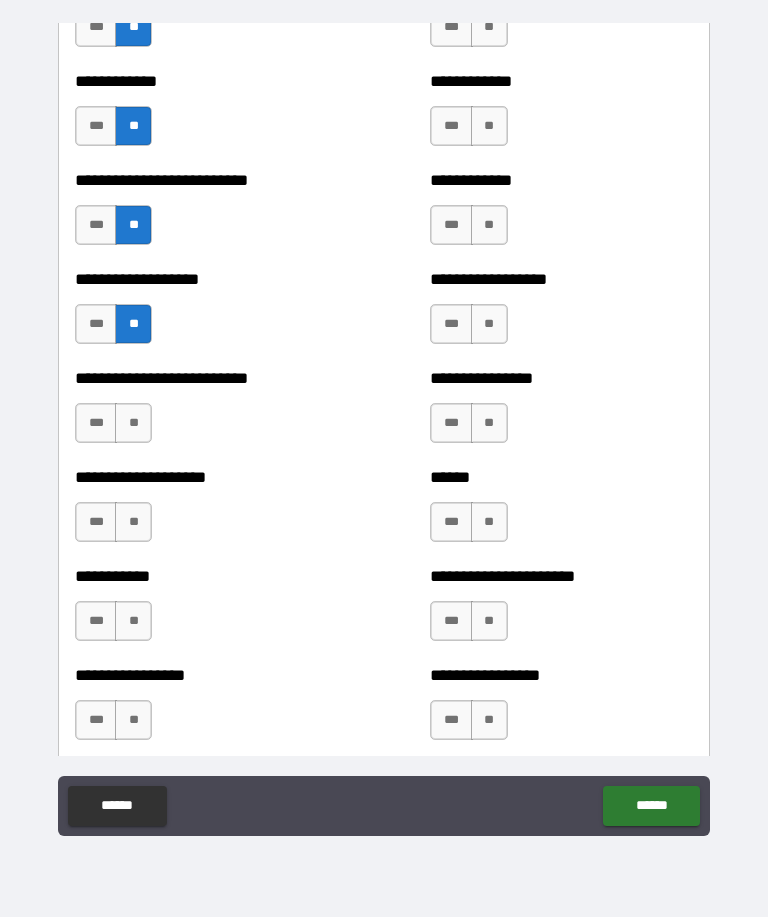 click on "**" at bounding box center (133, 424) 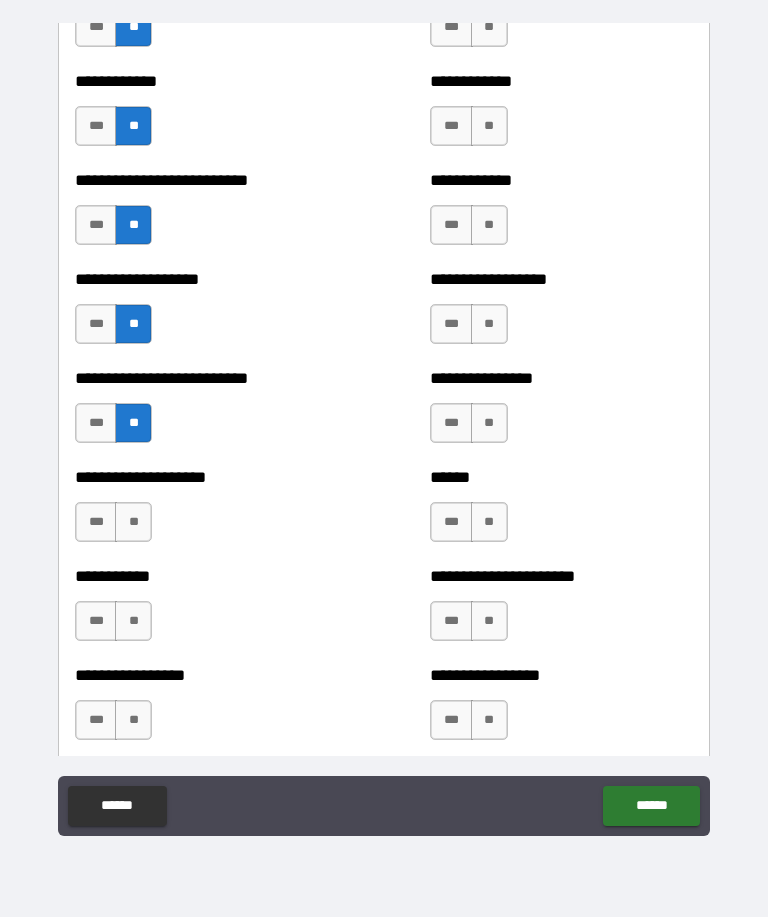 click on "**" at bounding box center (133, 523) 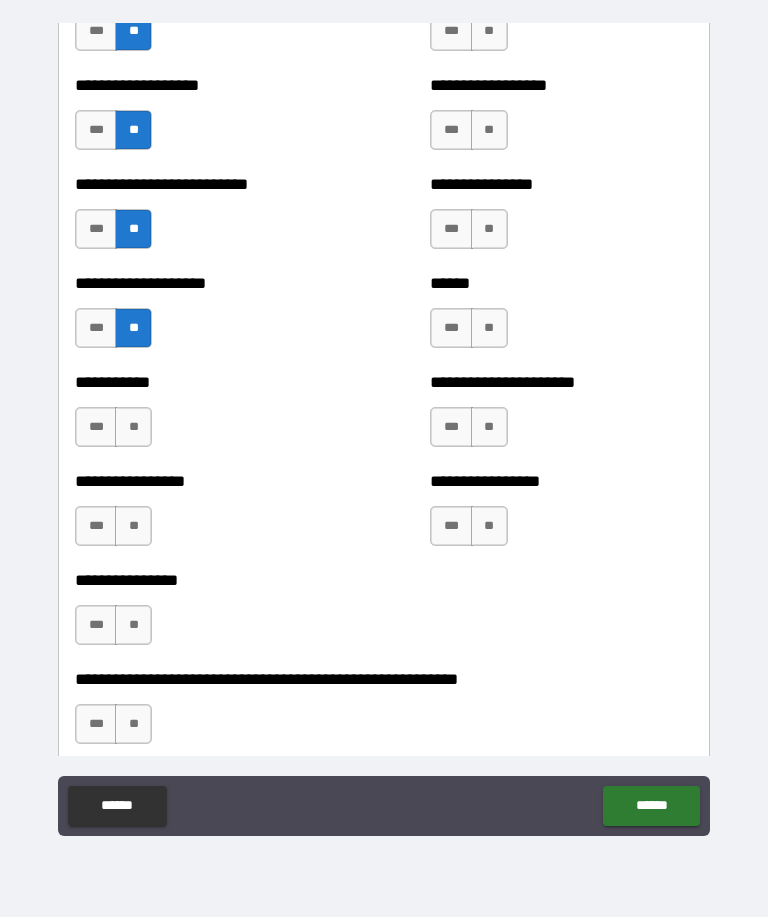 scroll, scrollTop: 5693, scrollLeft: 0, axis: vertical 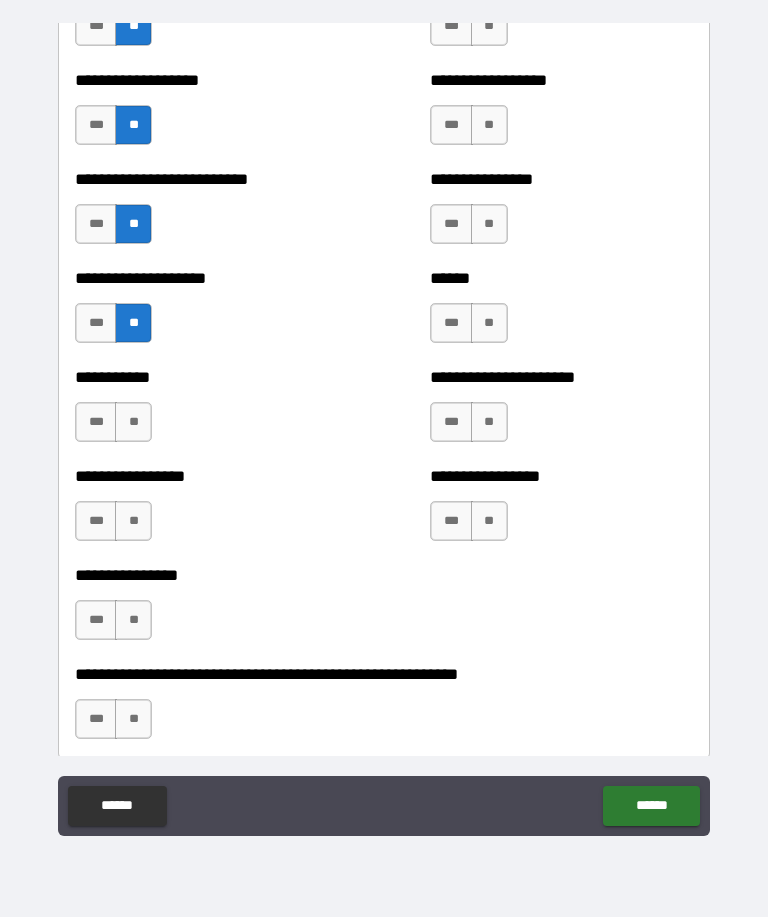 click on "**" at bounding box center [133, 423] 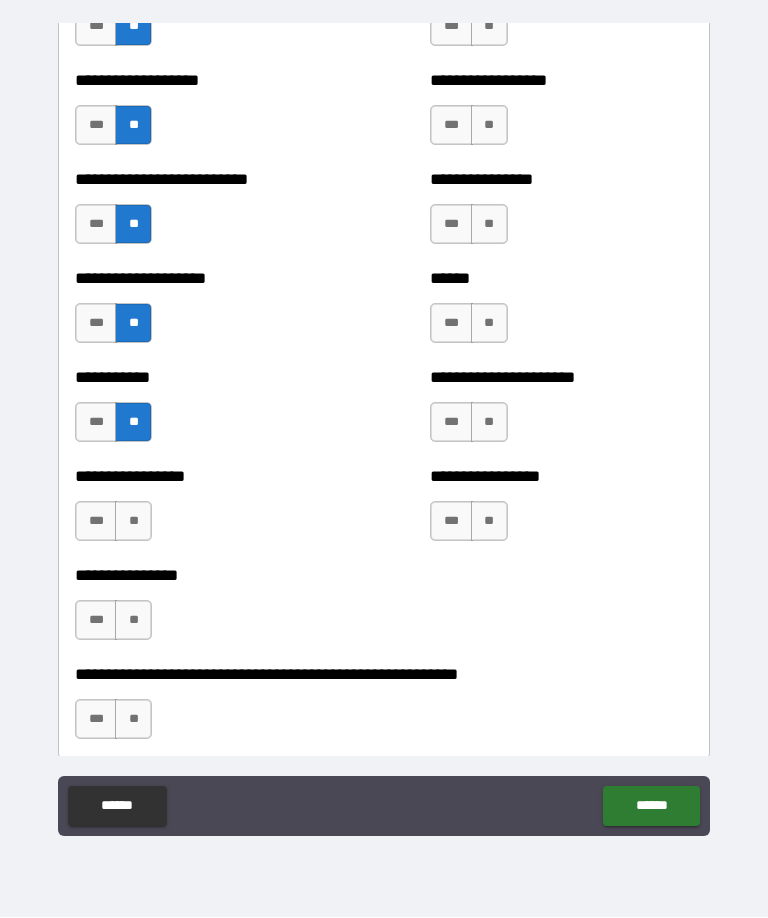 click on "**" at bounding box center (133, 522) 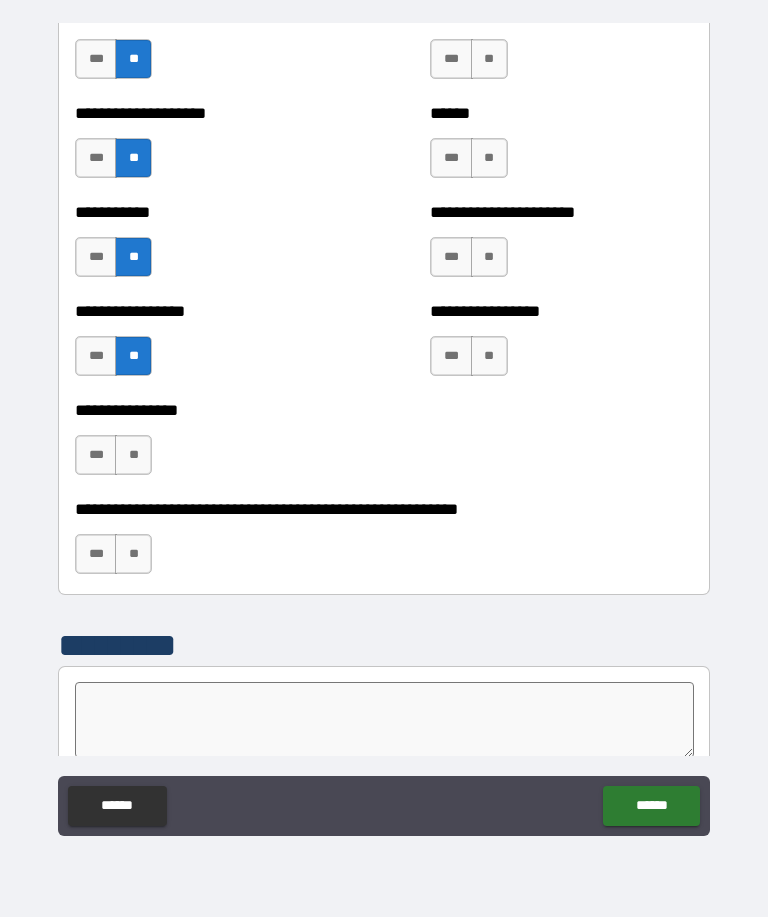 scroll, scrollTop: 5879, scrollLeft: 0, axis: vertical 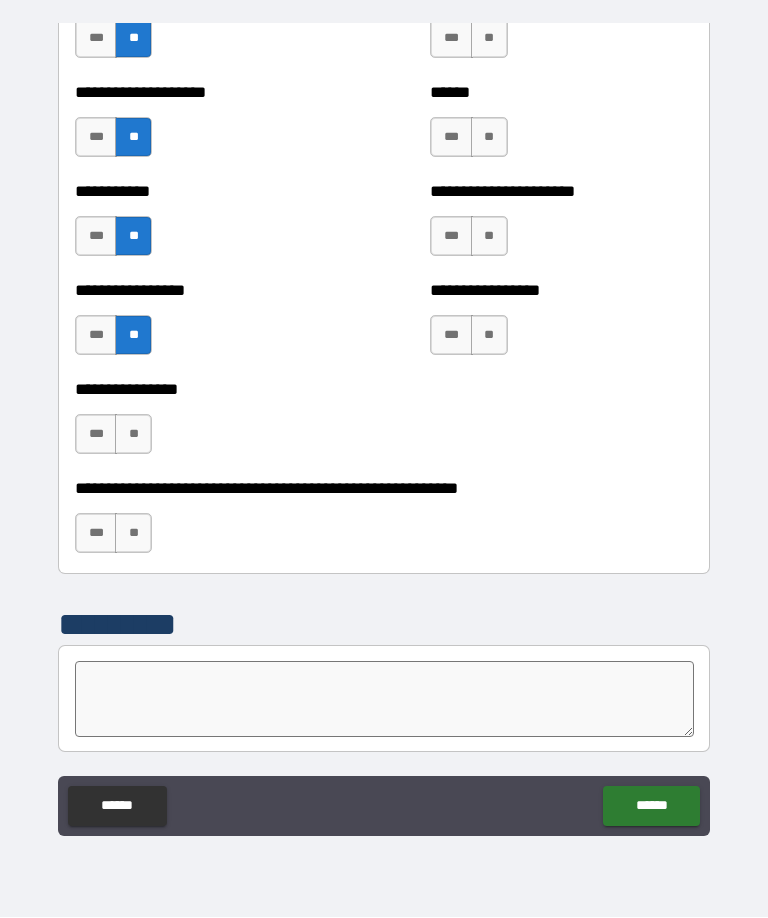 click on "**" at bounding box center (133, 435) 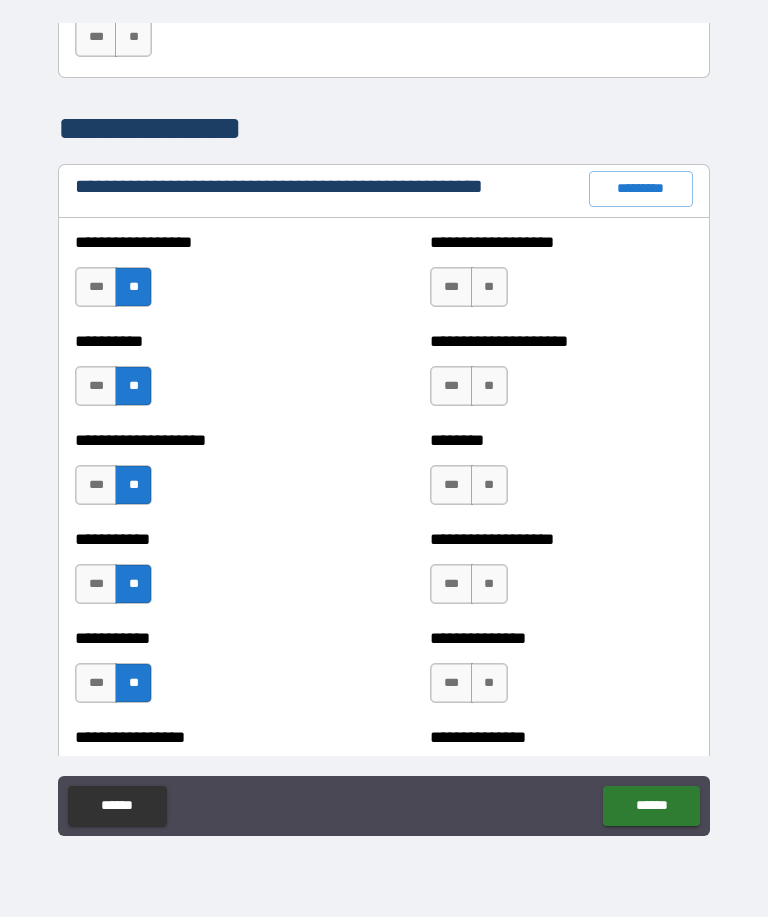 scroll, scrollTop: 2265, scrollLeft: 0, axis: vertical 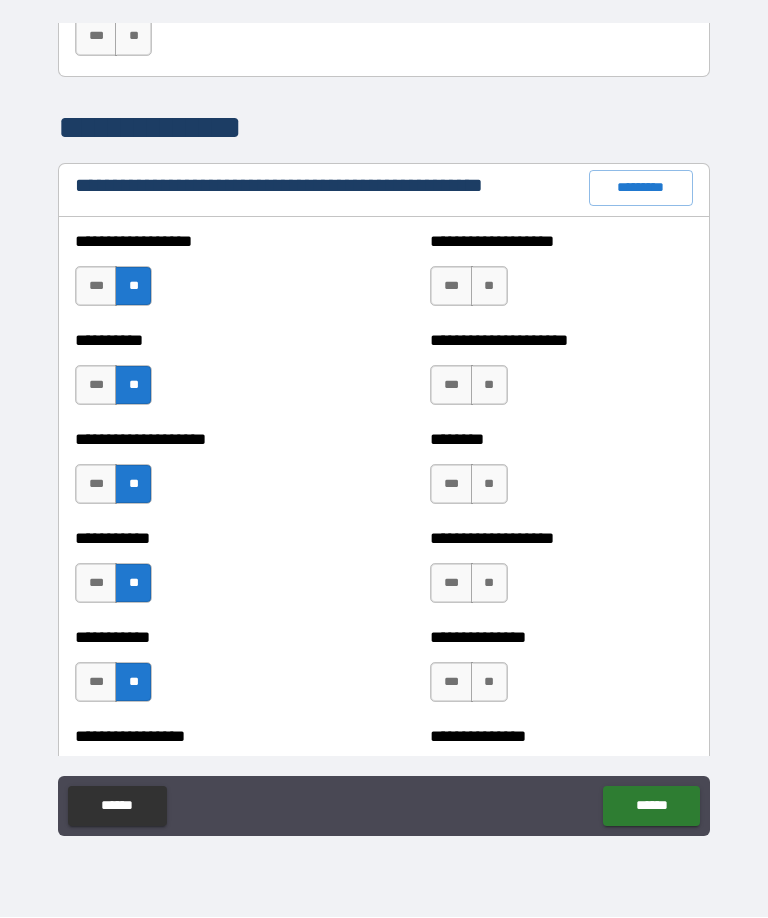 click on "***" at bounding box center (451, 287) 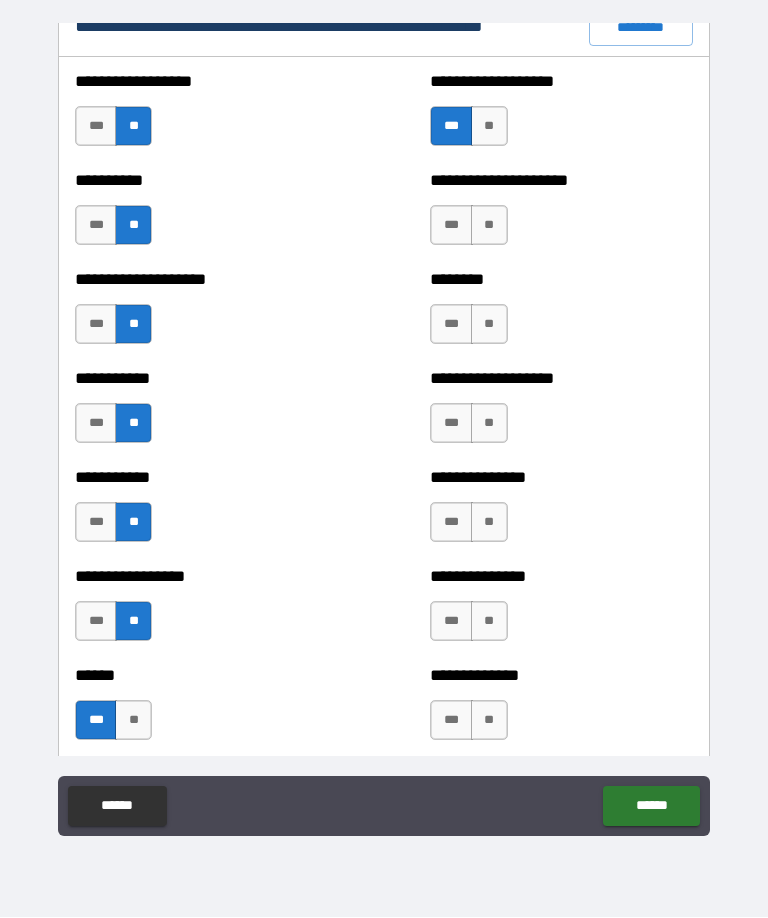 scroll, scrollTop: 2424, scrollLeft: 0, axis: vertical 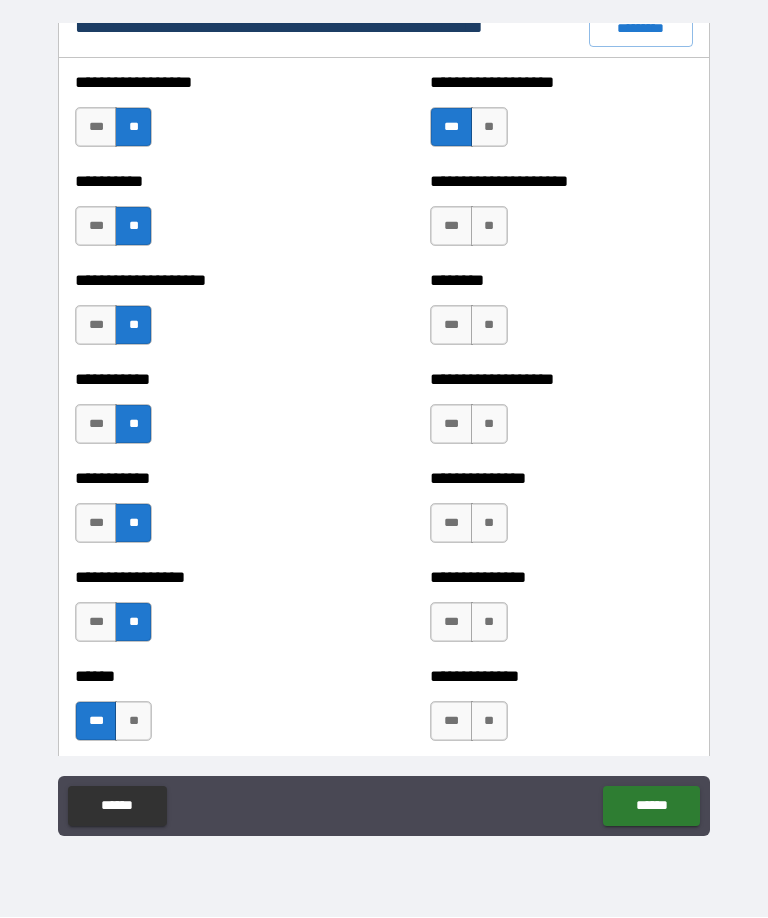 click on "**" at bounding box center (489, 227) 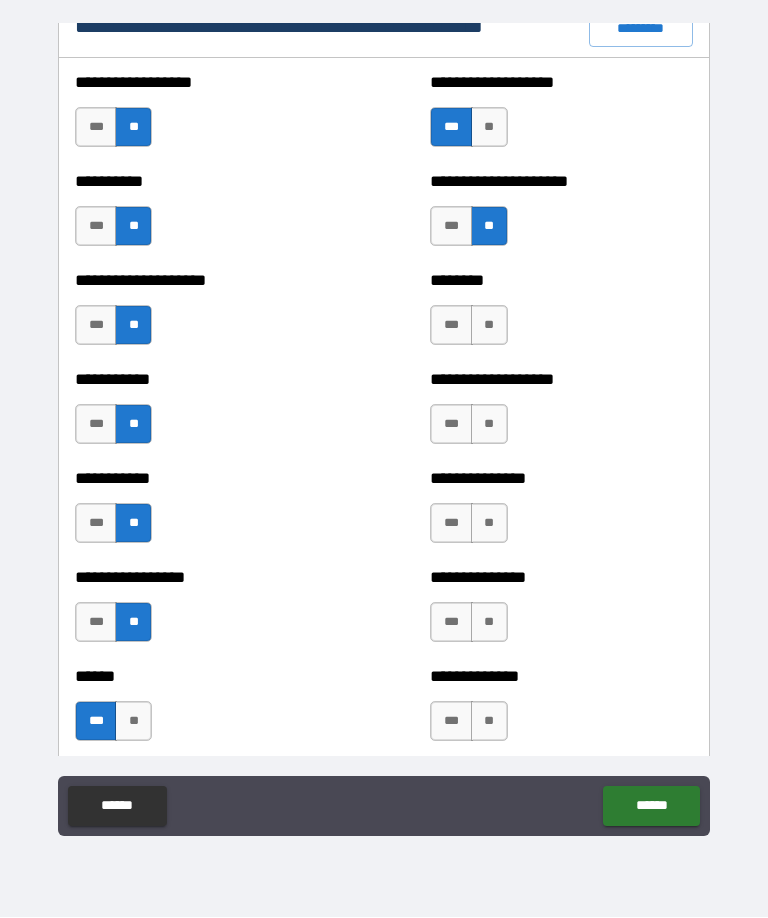 click on "**" at bounding box center (489, 326) 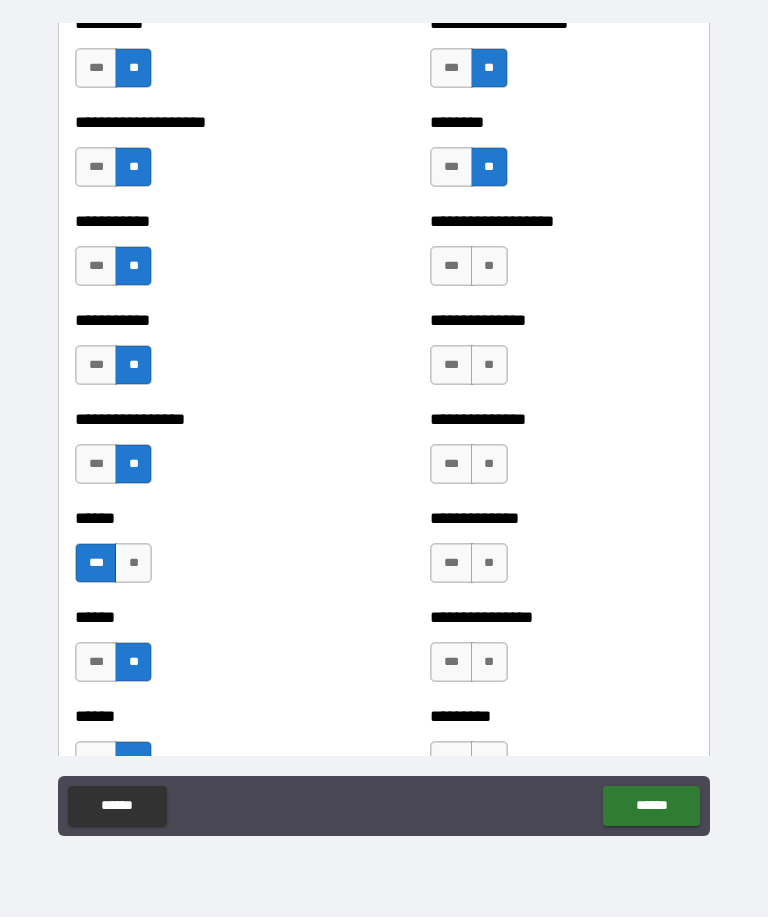 scroll, scrollTop: 2582, scrollLeft: 0, axis: vertical 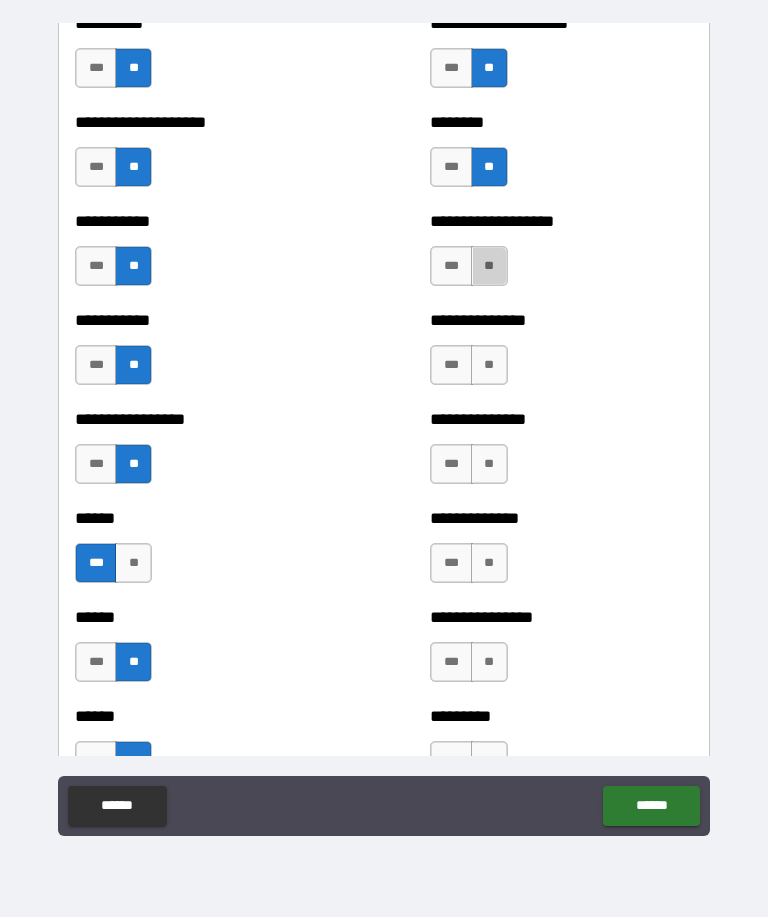 click on "**" at bounding box center [489, 267] 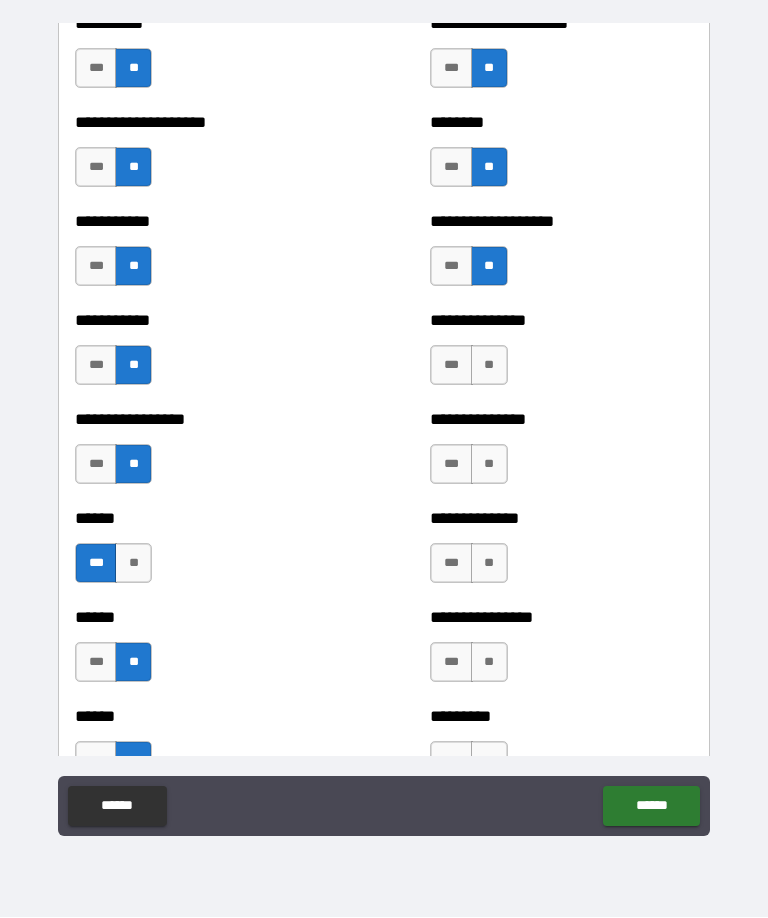 scroll, scrollTop: 2658, scrollLeft: 0, axis: vertical 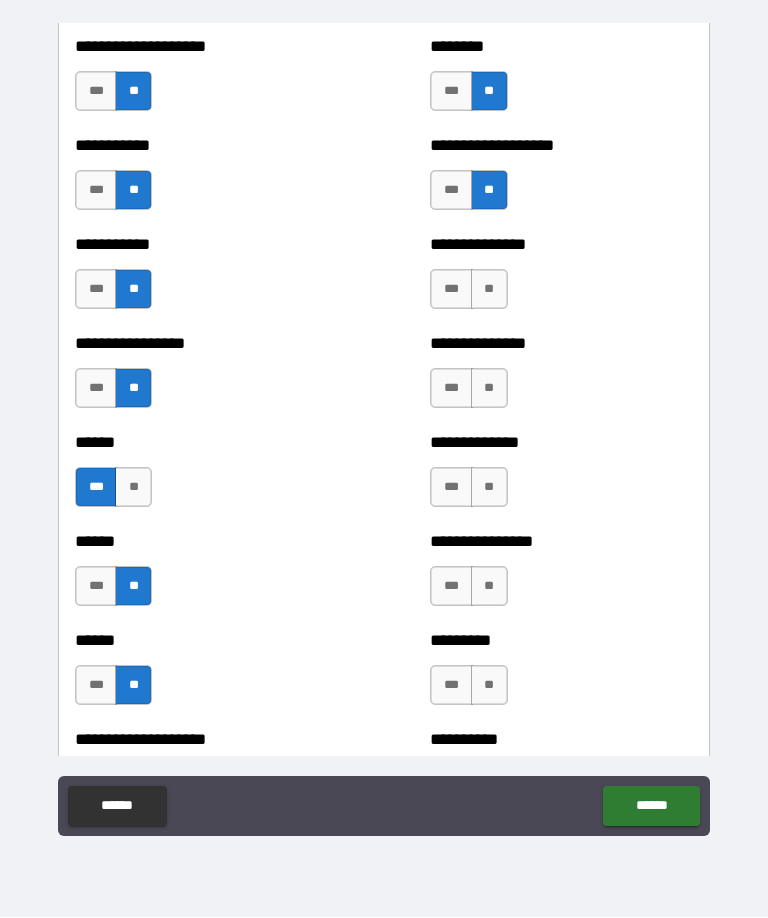click on "**" at bounding box center [489, 290] 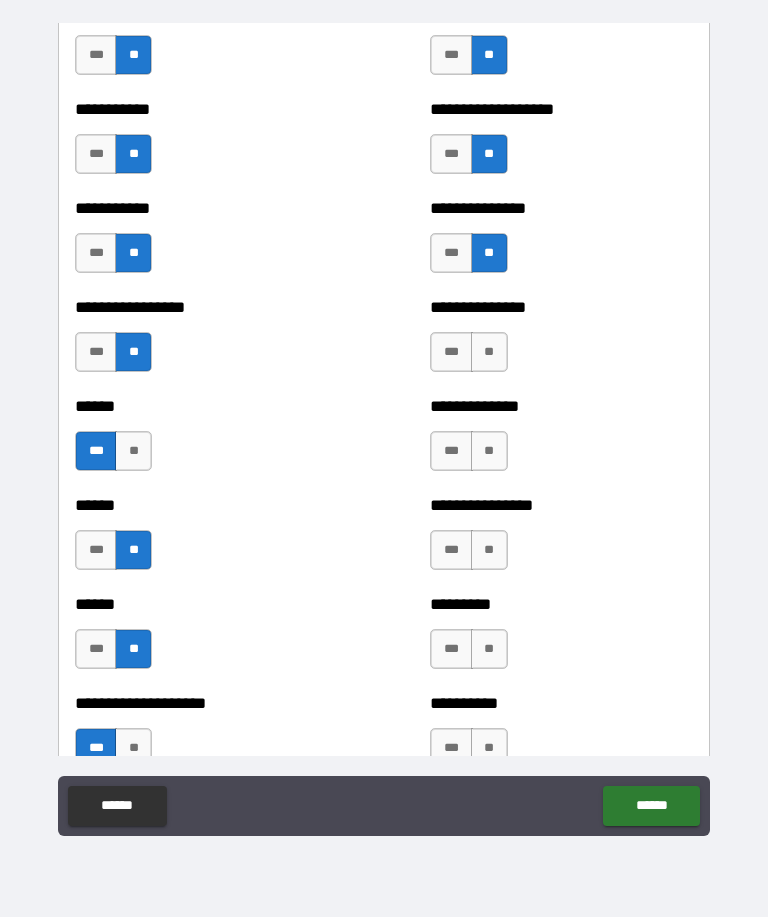 scroll, scrollTop: 2729, scrollLeft: 0, axis: vertical 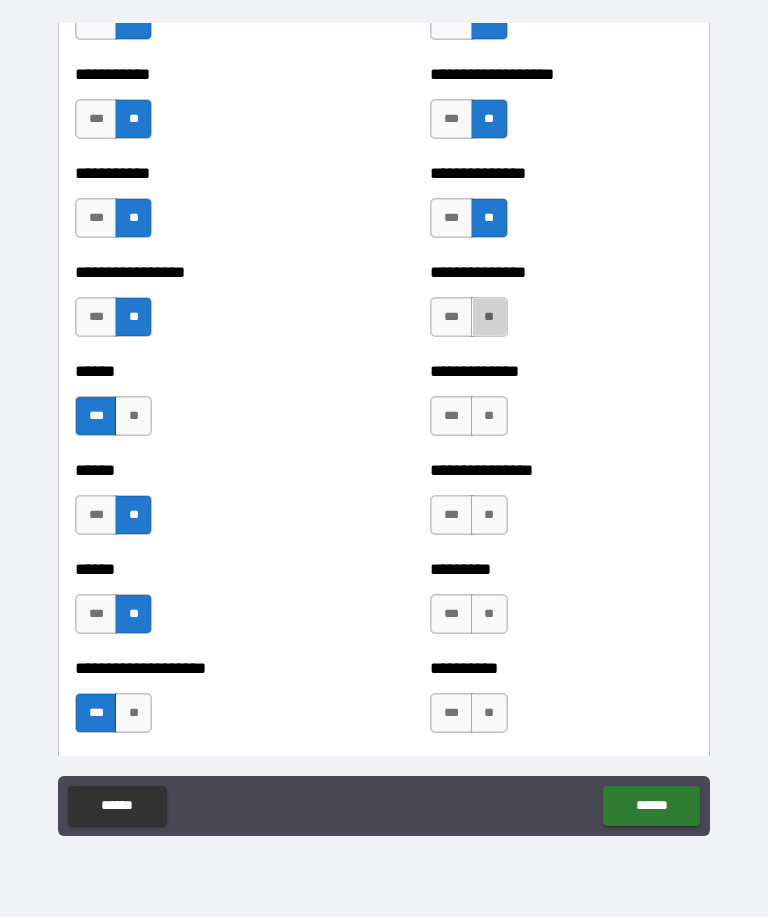 click on "**" at bounding box center [489, 318] 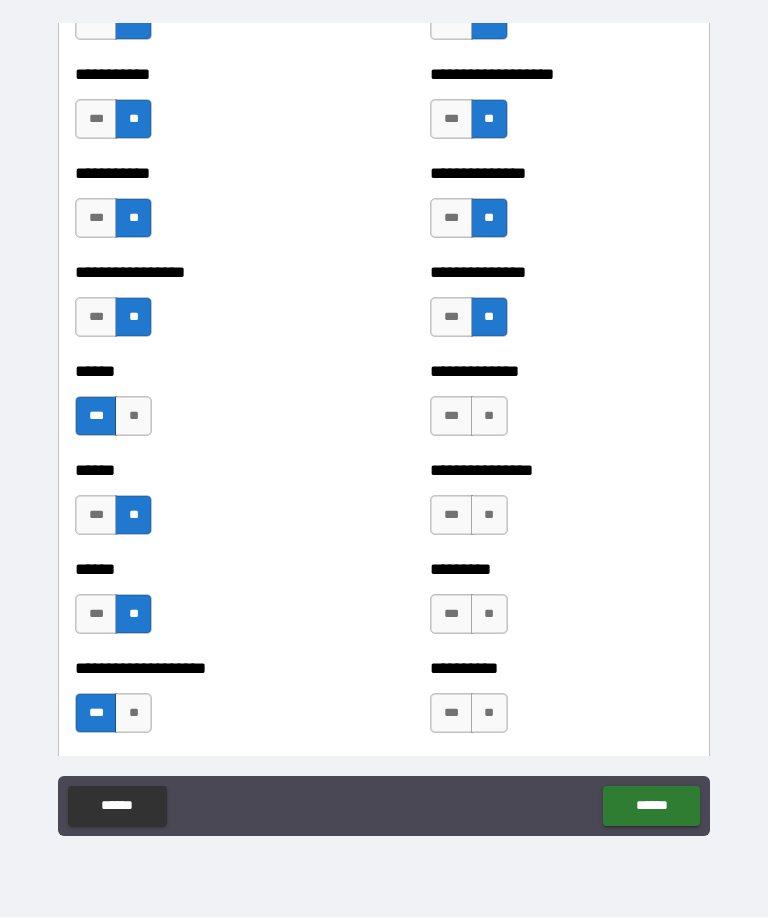 click on "**" at bounding box center [489, 417] 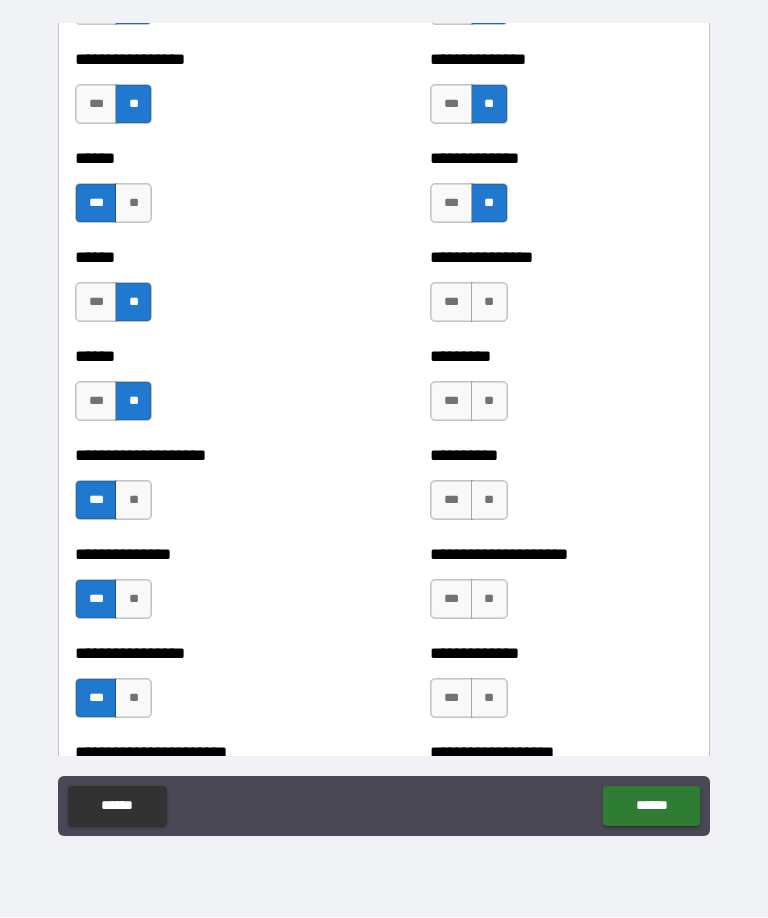 scroll, scrollTop: 2955, scrollLeft: 0, axis: vertical 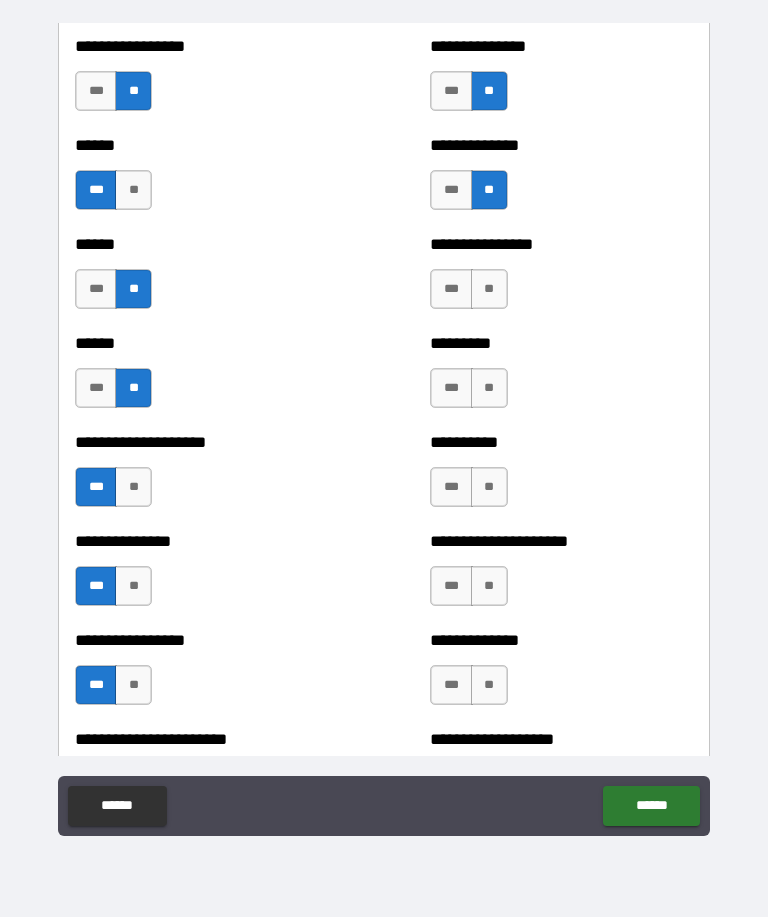 click on "**" at bounding box center (489, 290) 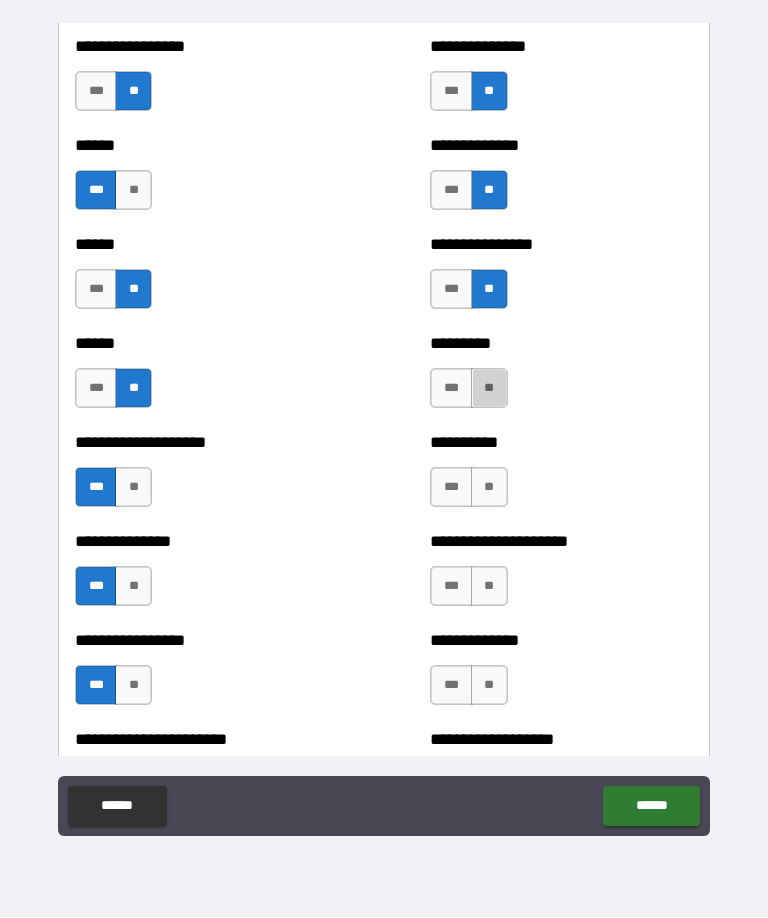 click on "**" at bounding box center (489, 389) 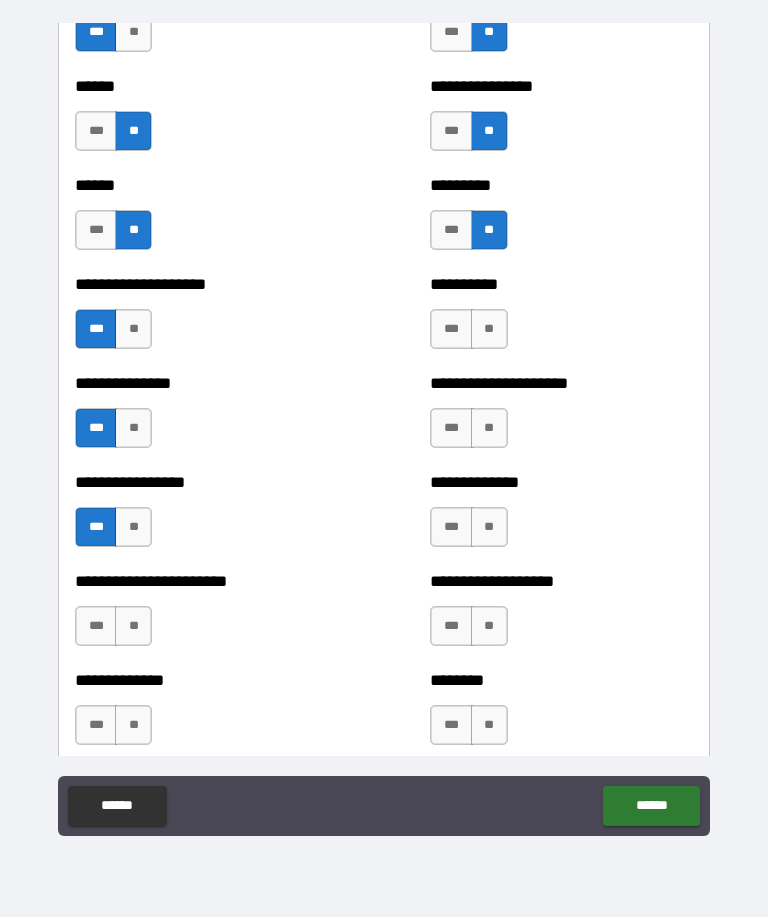 scroll, scrollTop: 3140, scrollLeft: 0, axis: vertical 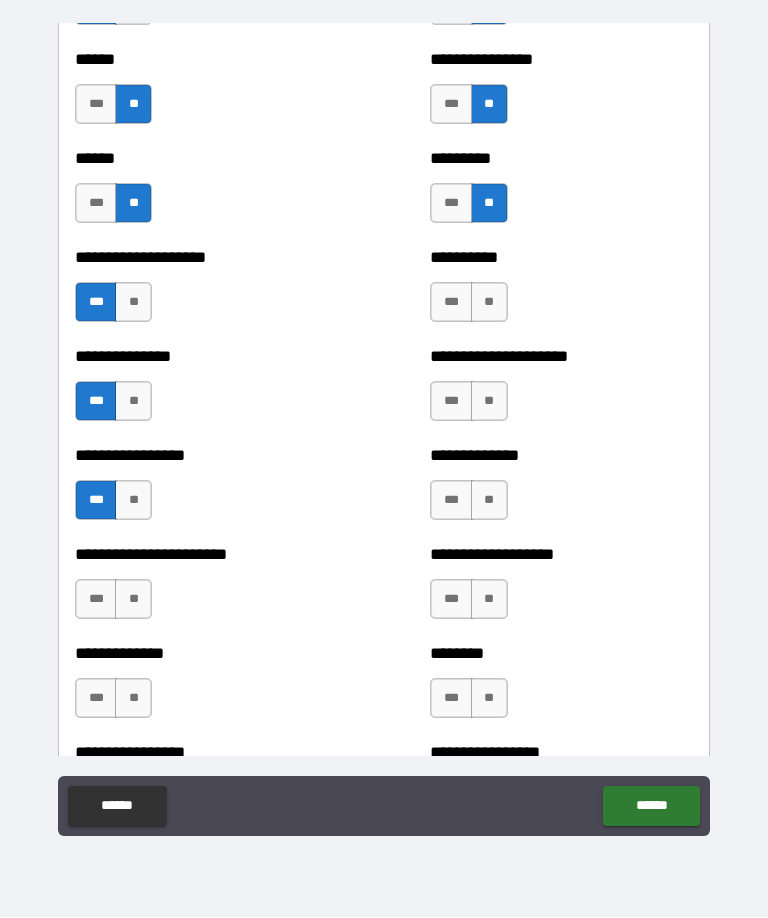 click on "**" at bounding box center [489, 303] 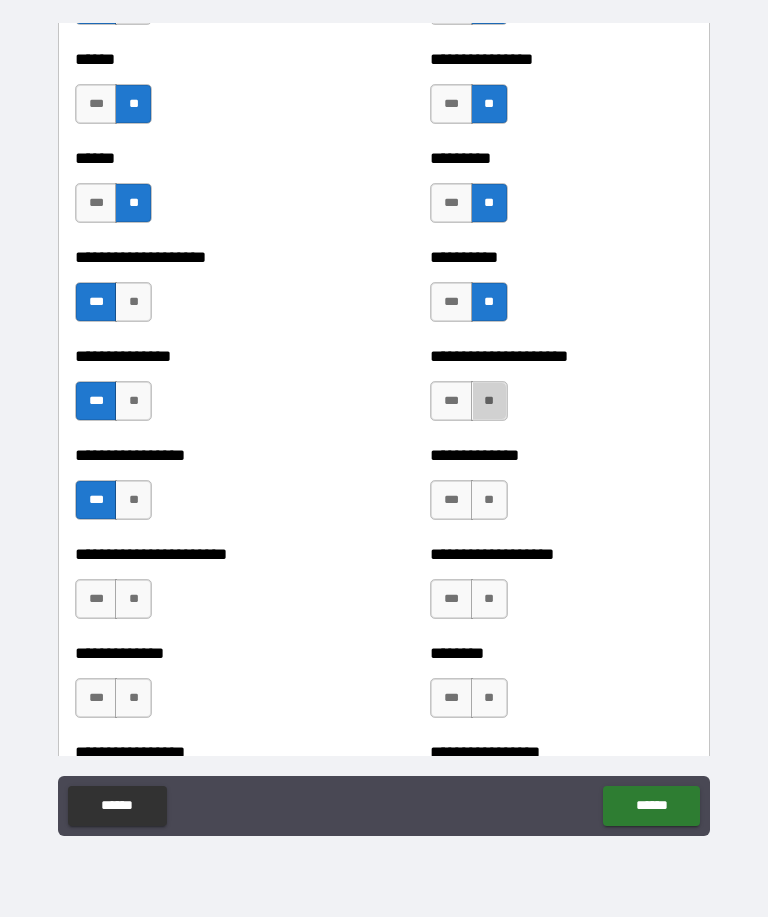 click on "**" at bounding box center [489, 402] 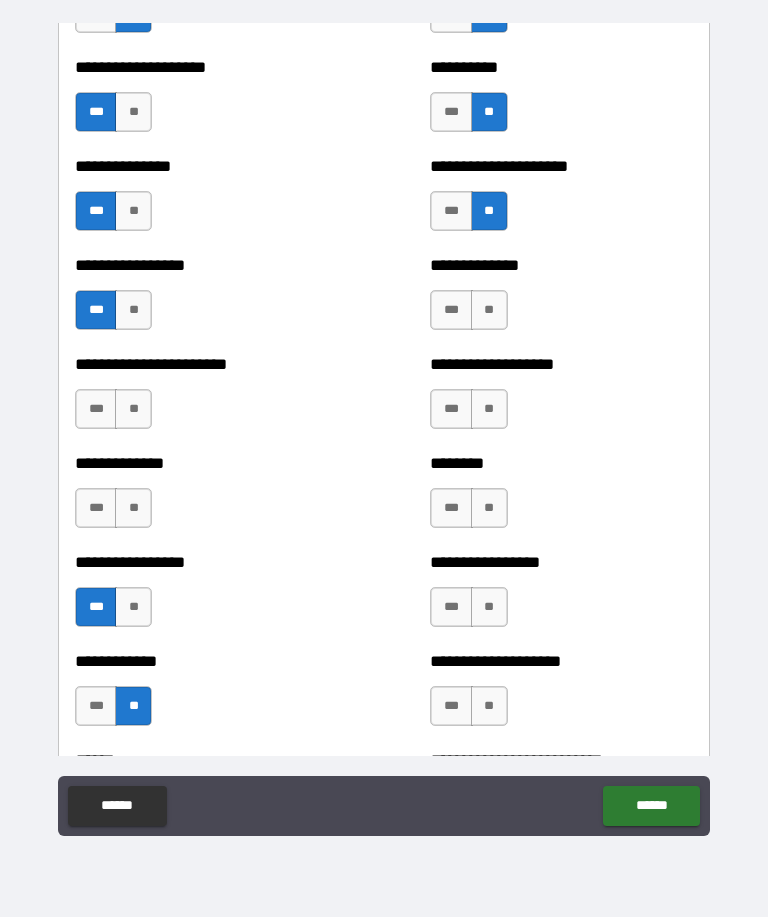 scroll, scrollTop: 3344, scrollLeft: 0, axis: vertical 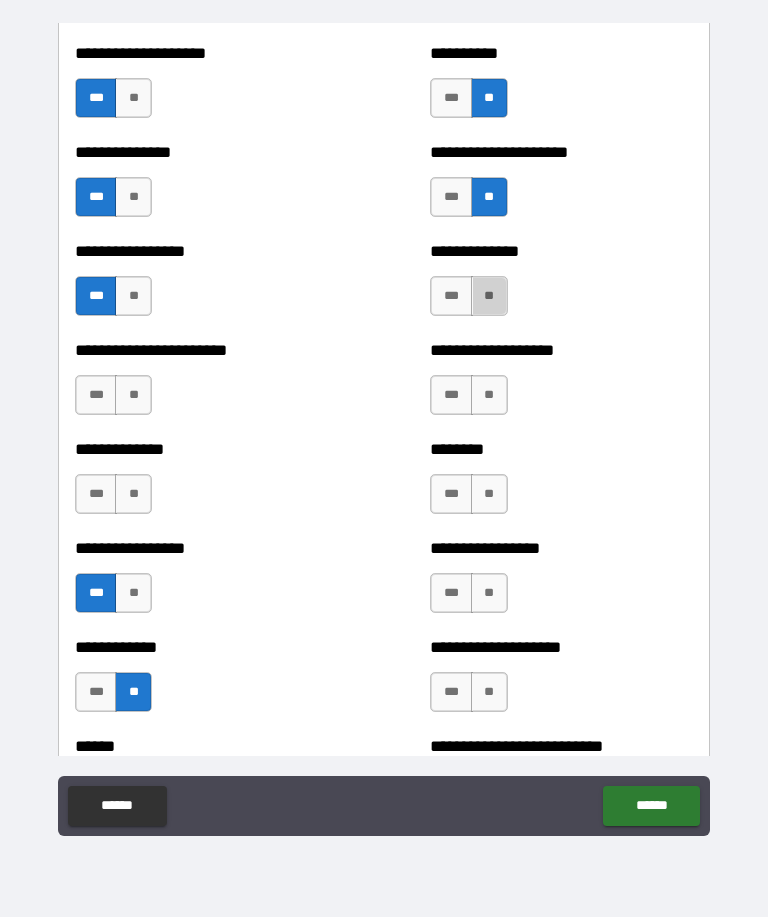 click on "**" at bounding box center [489, 297] 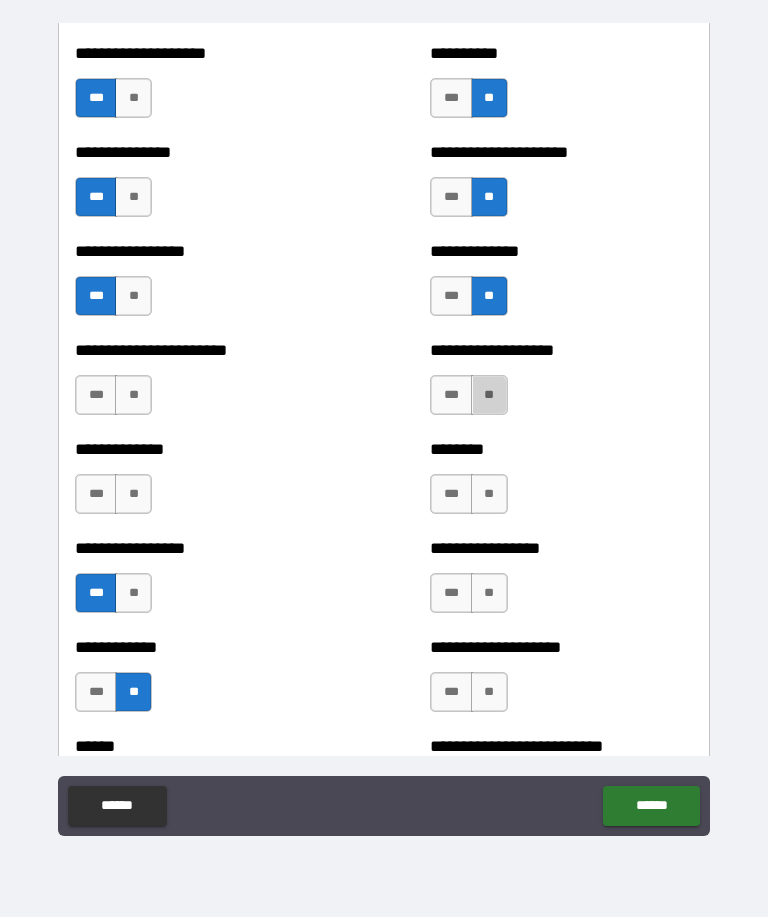 click on "**" at bounding box center (489, 396) 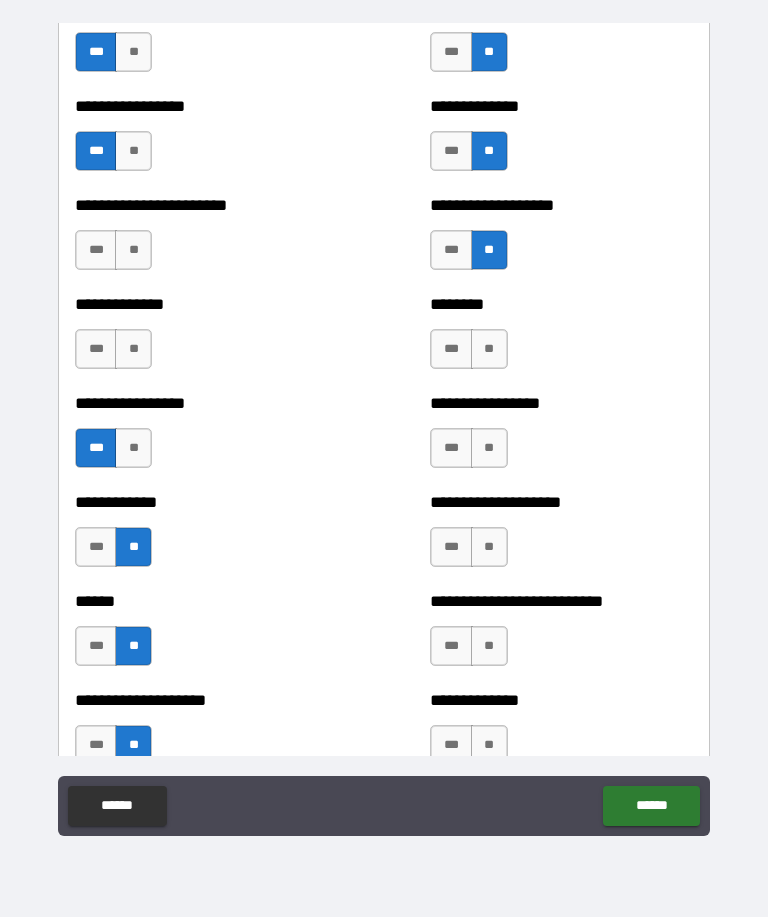 scroll, scrollTop: 3521, scrollLeft: 0, axis: vertical 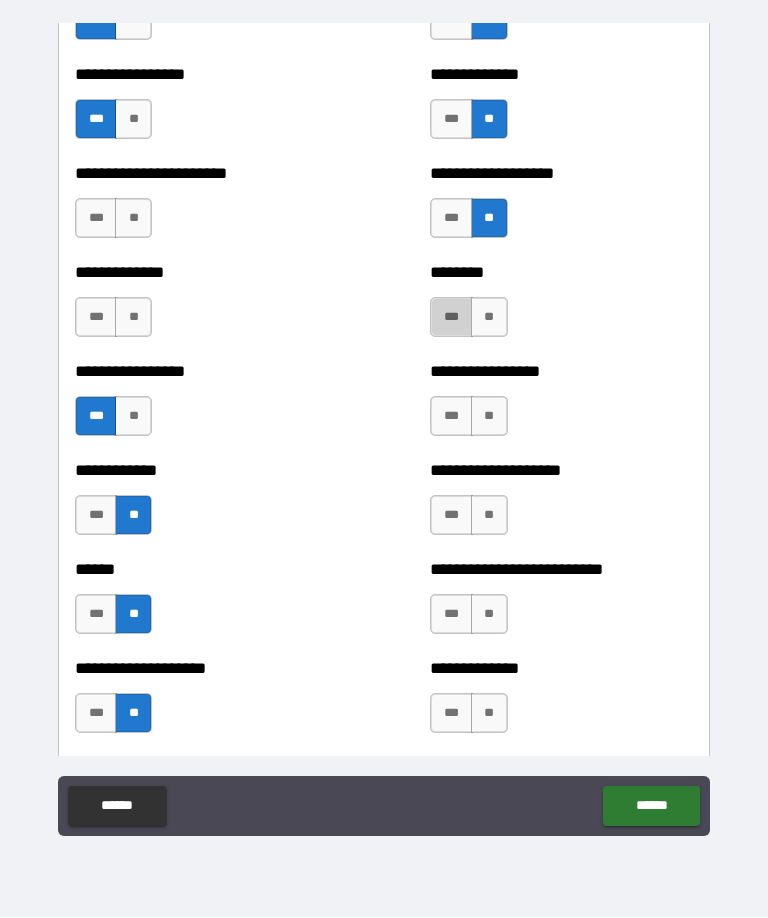 click on "***" at bounding box center (451, 318) 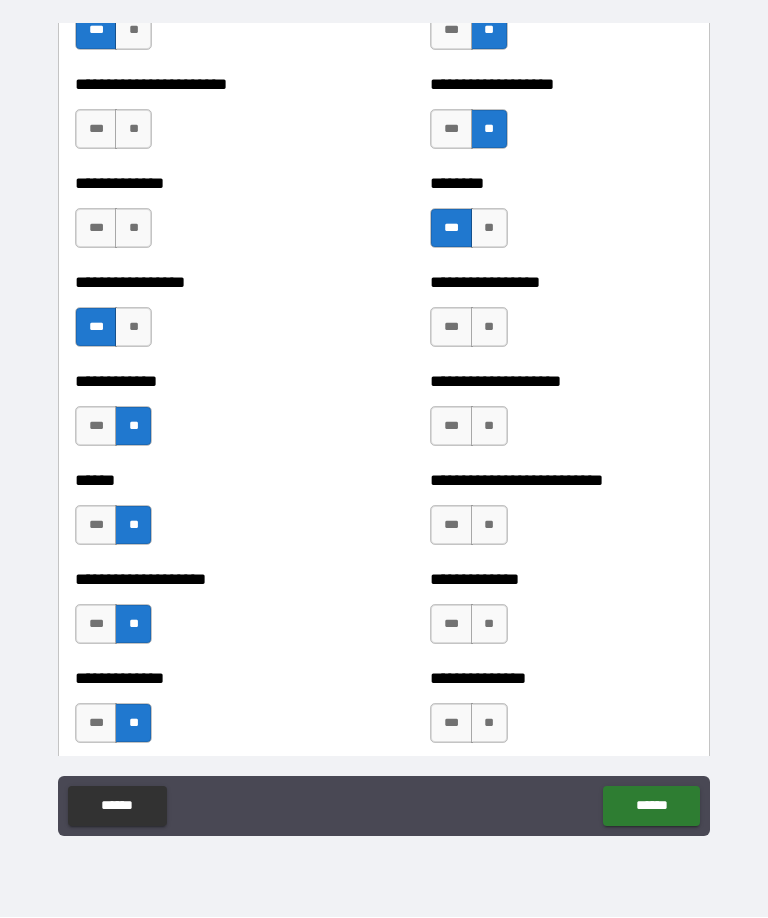 scroll, scrollTop: 3622, scrollLeft: 0, axis: vertical 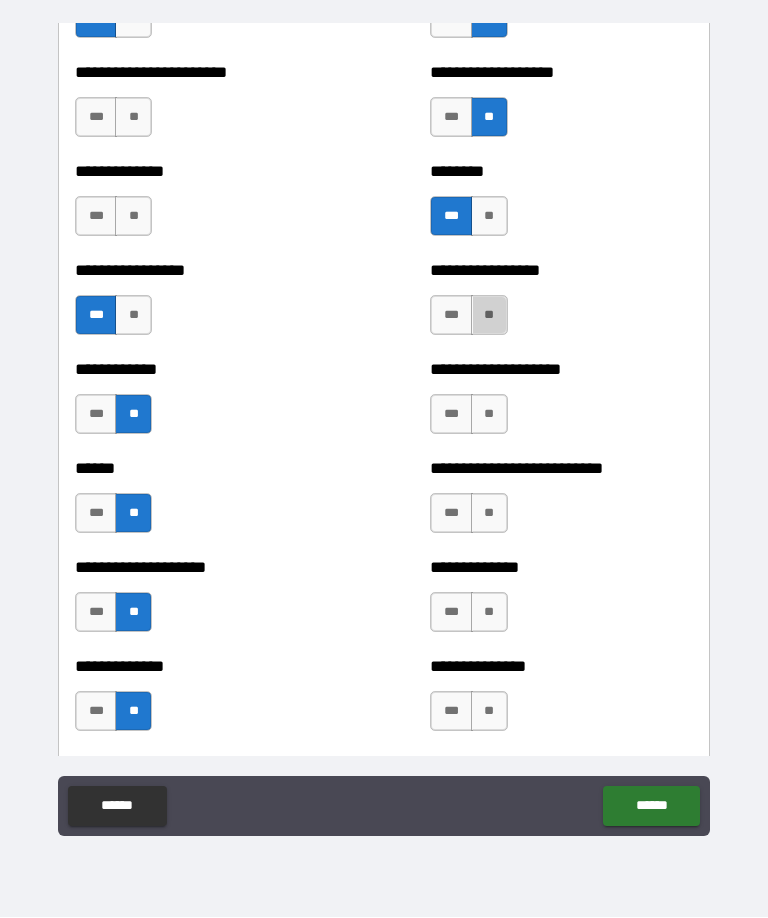 click on "**" at bounding box center (489, 316) 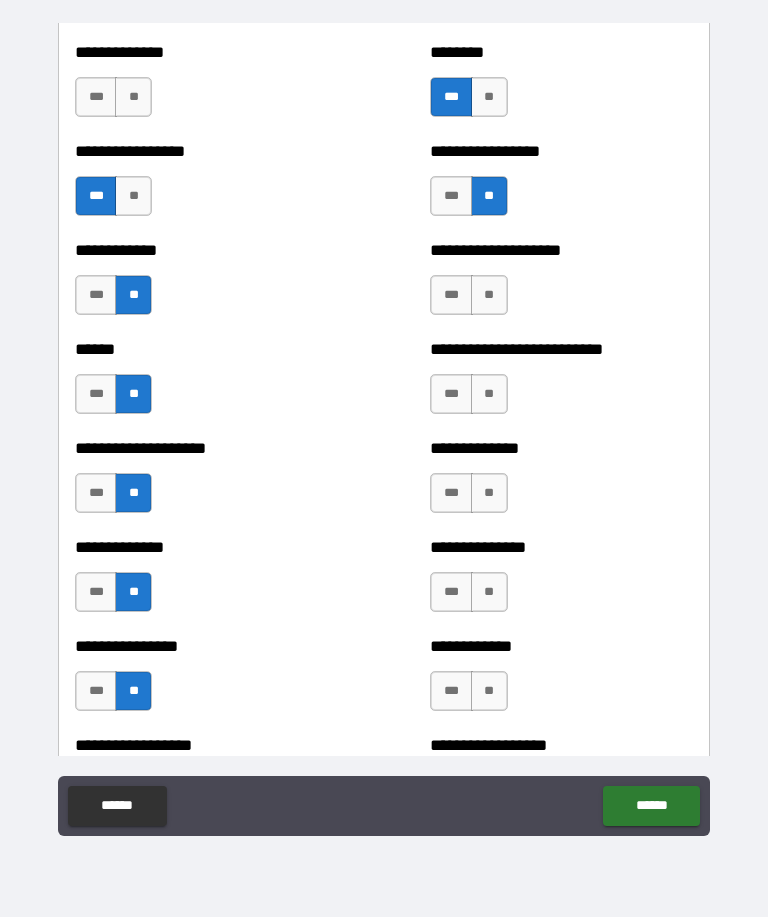 scroll, scrollTop: 3743, scrollLeft: 0, axis: vertical 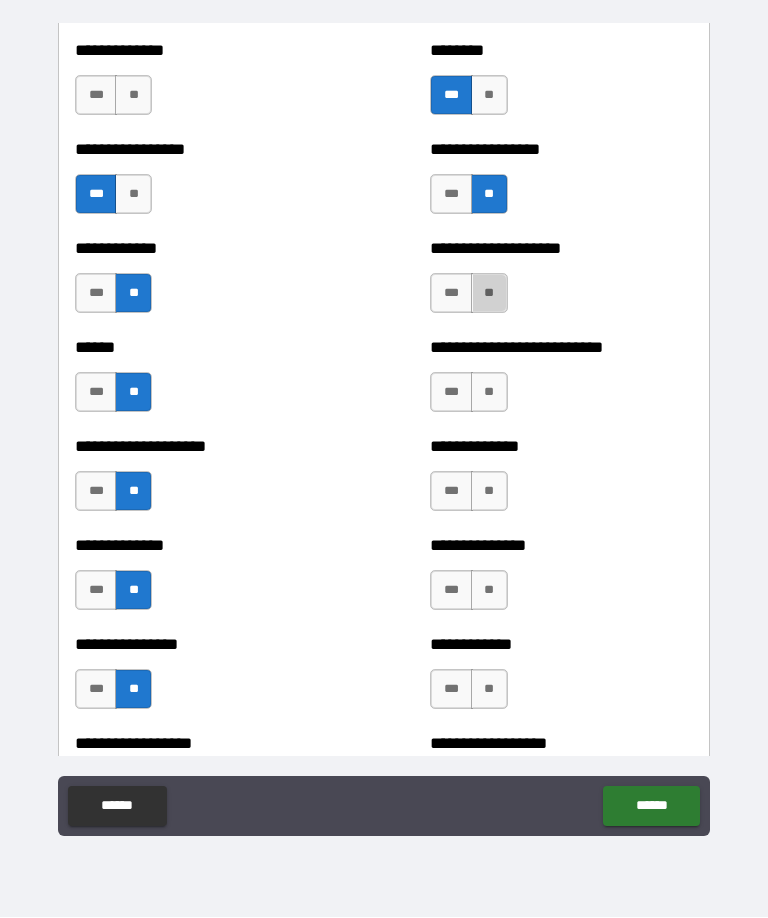 click on "**" at bounding box center (489, 294) 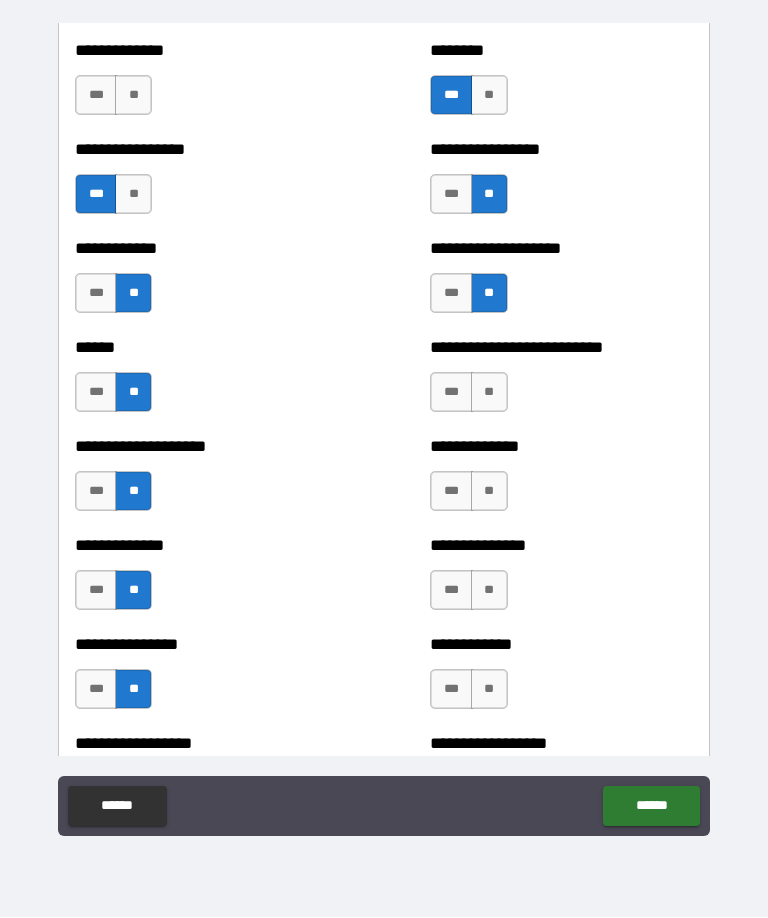 click on "**" at bounding box center (489, 393) 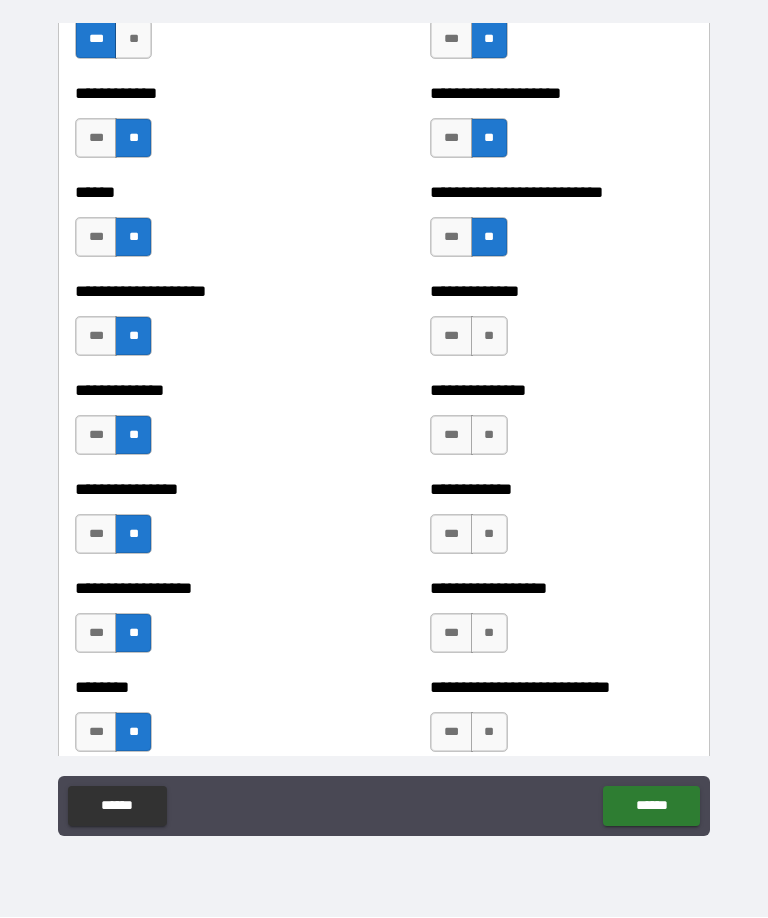 scroll, scrollTop: 3918, scrollLeft: 0, axis: vertical 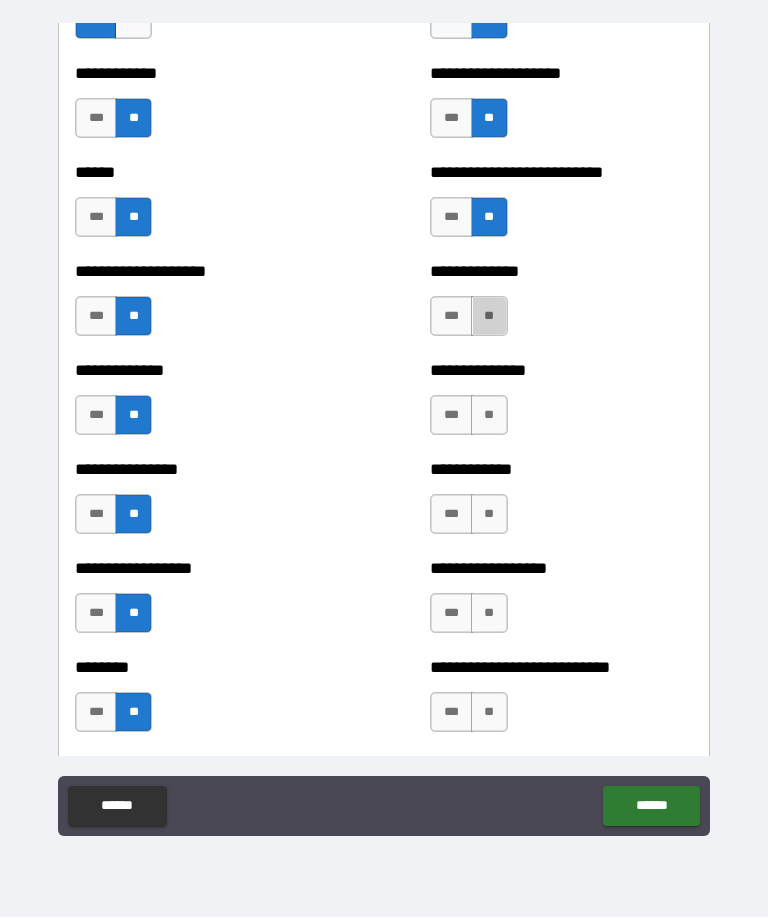click on "**" at bounding box center (489, 317) 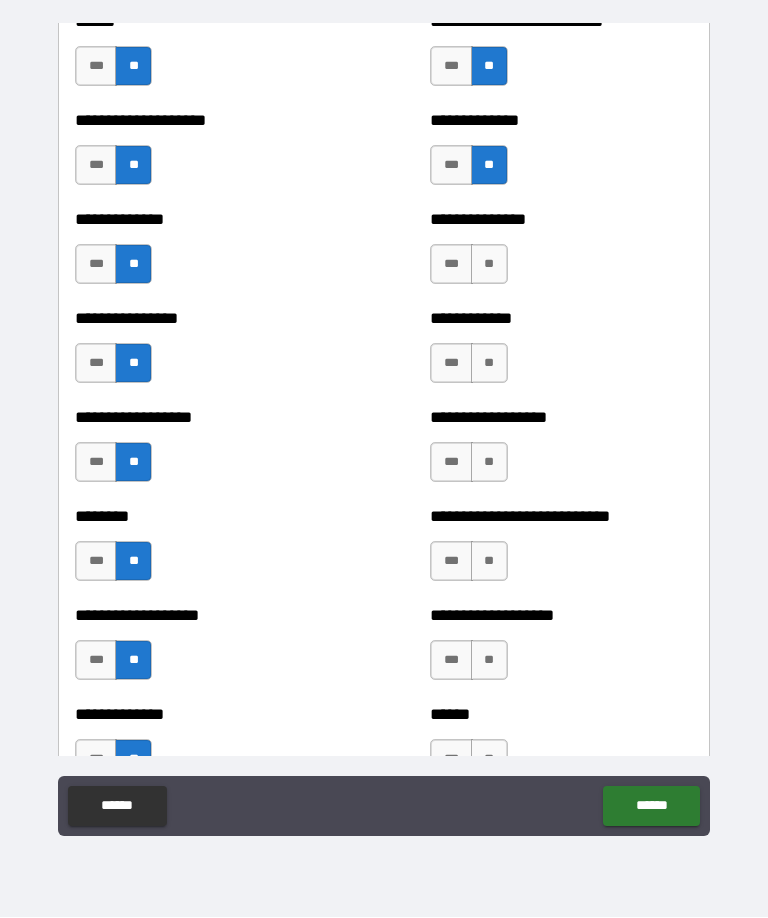 scroll, scrollTop: 4069, scrollLeft: 0, axis: vertical 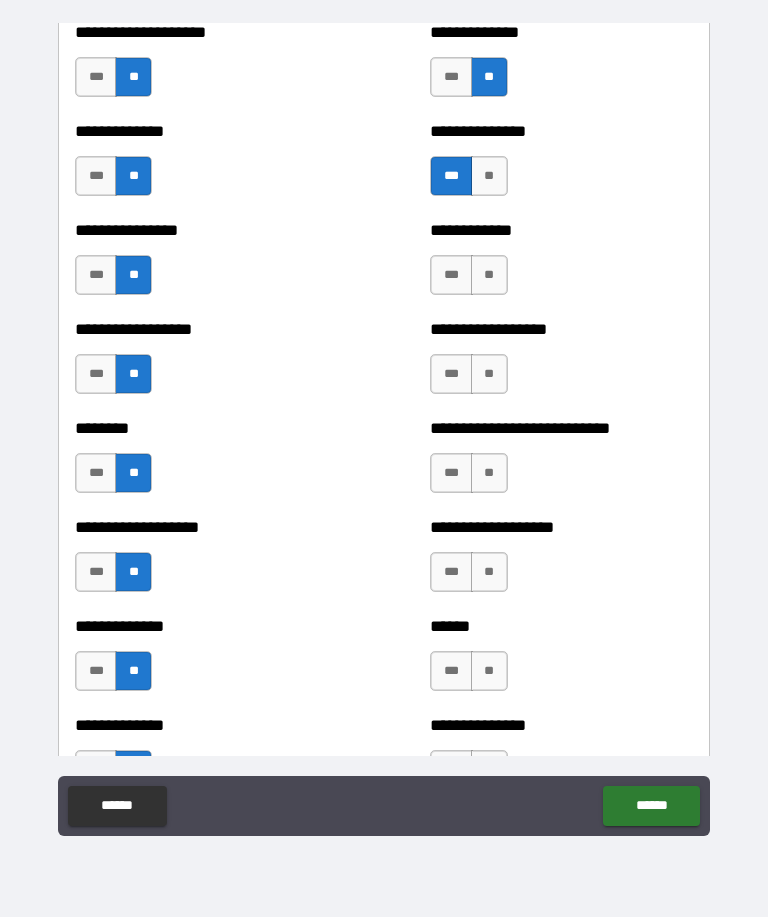 click on "**" at bounding box center [489, 276] 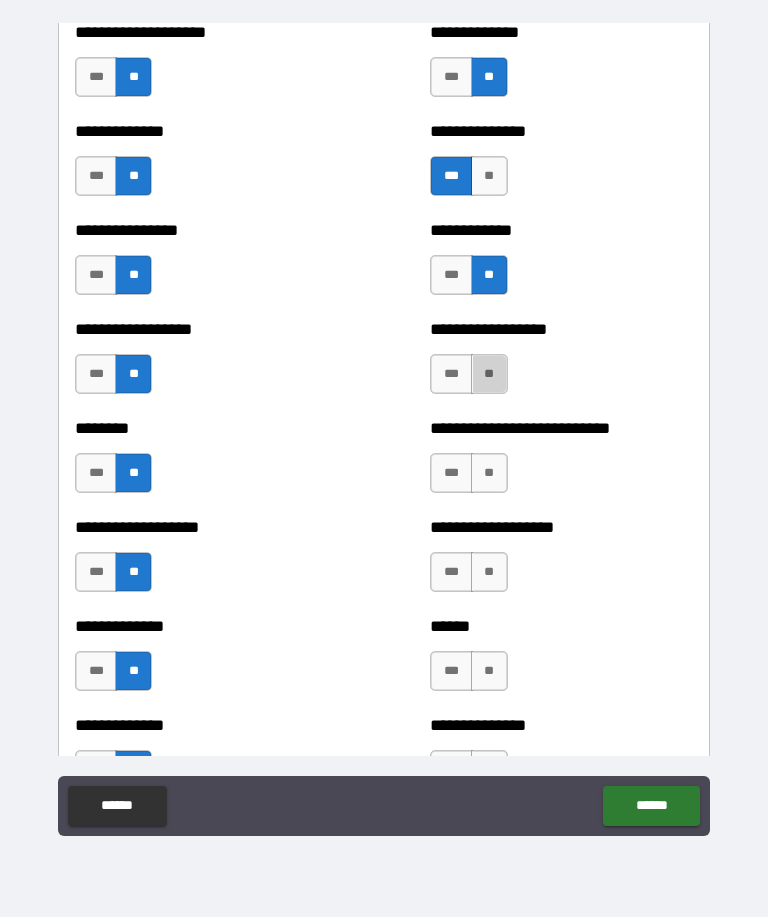 click on "**" at bounding box center (489, 375) 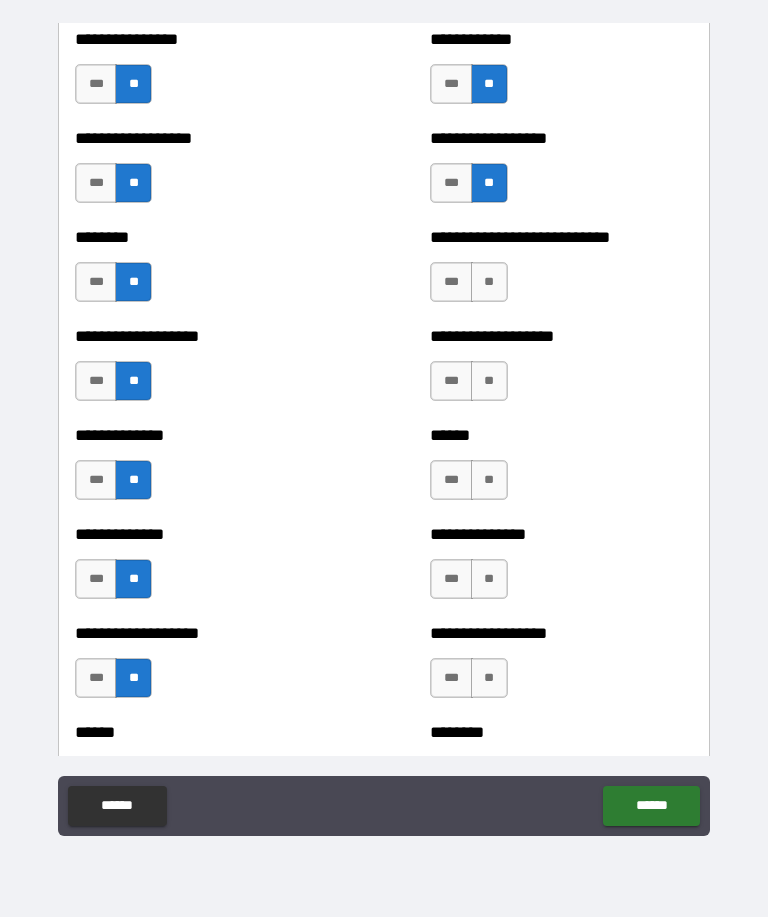 scroll, scrollTop: 4349, scrollLeft: 0, axis: vertical 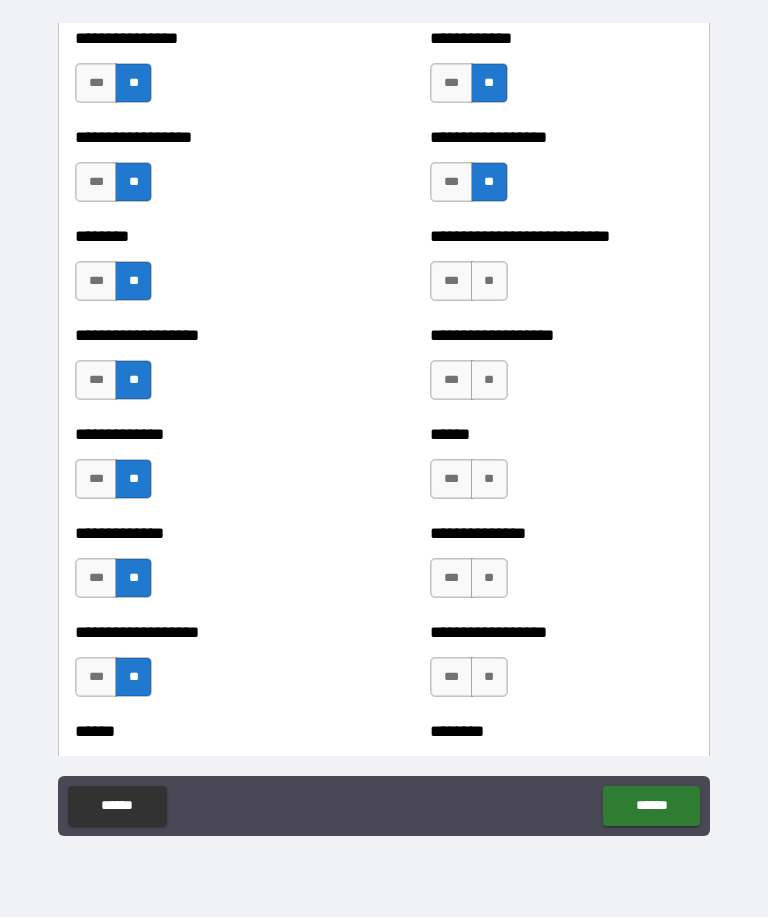 click on "***" at bounding box center (451, 282) 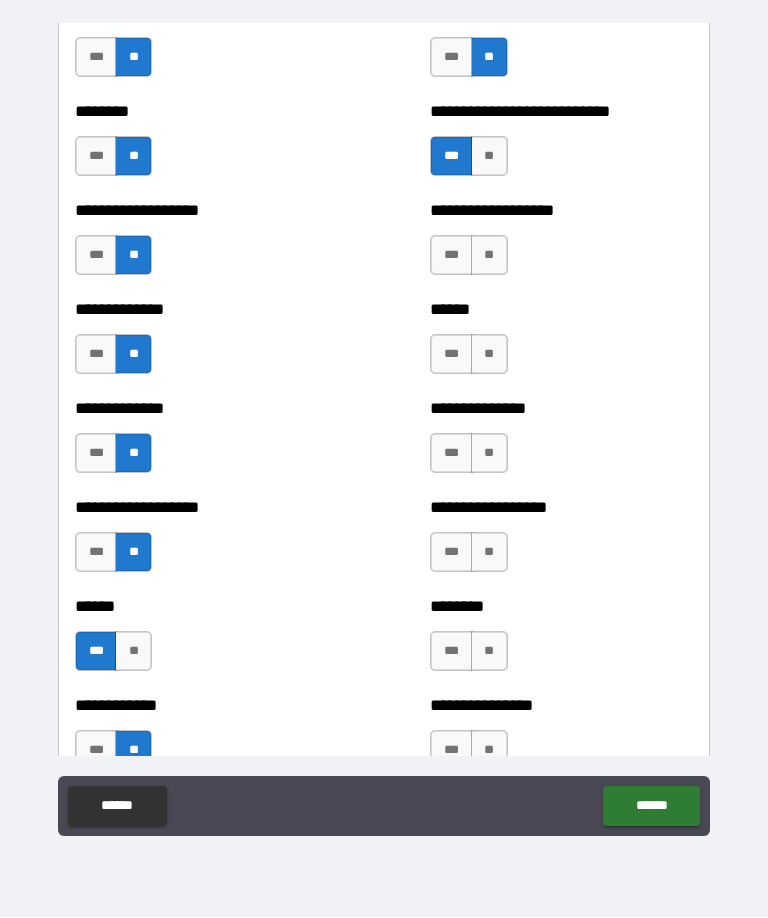 scroll, scrollTop: 4488, scrollLeft: 0, axis: vertical 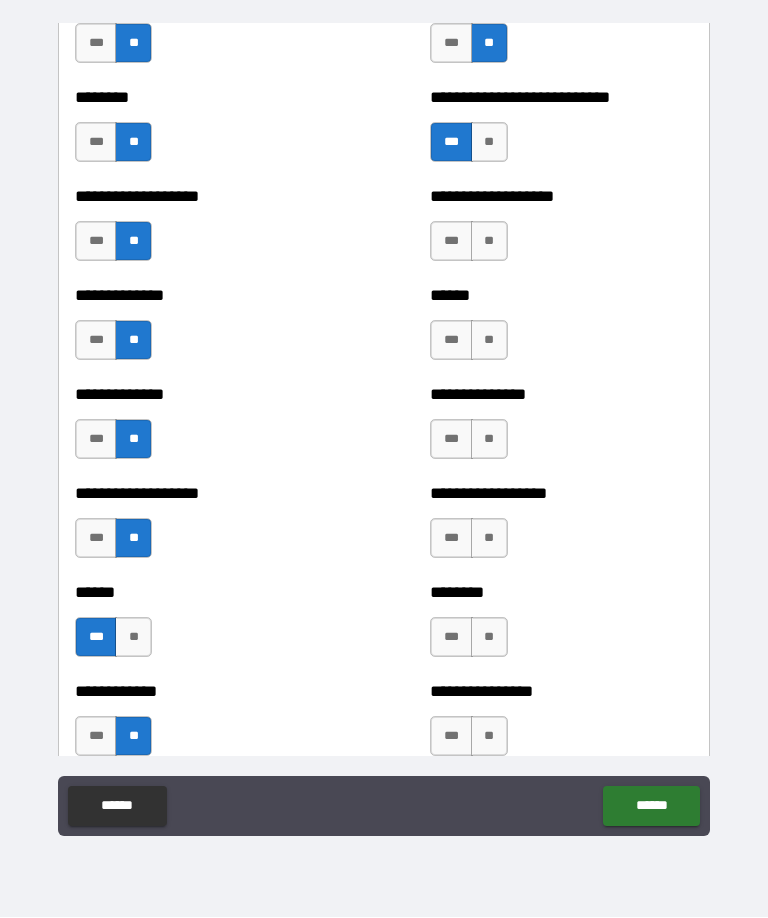 click on "**" at bounding box center [489, 242] 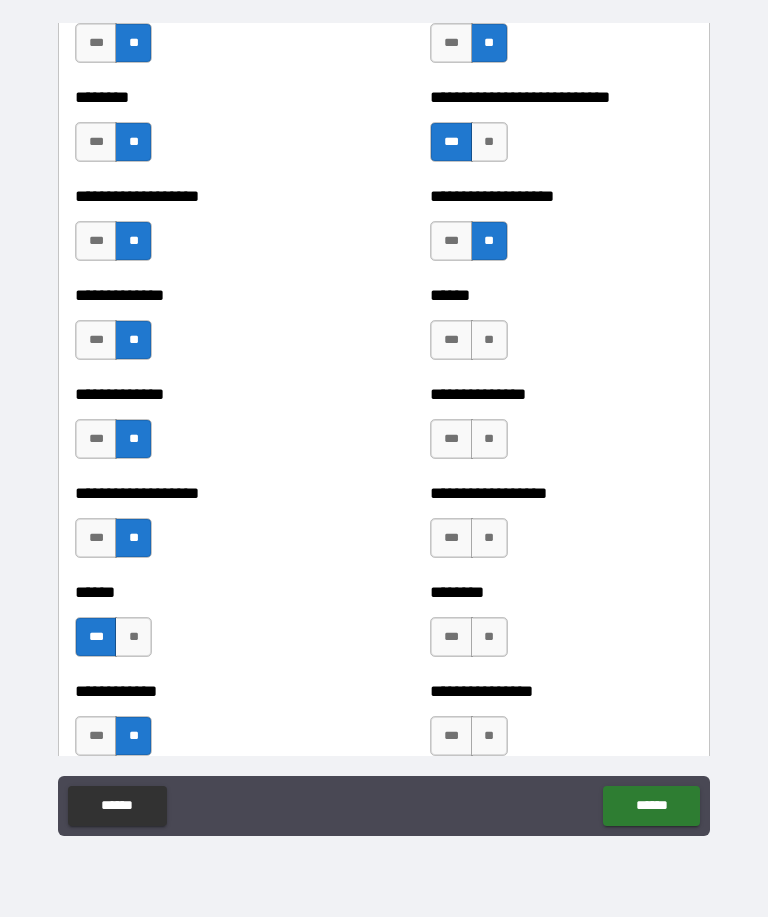click on "**" at bounding box center [489, 341] 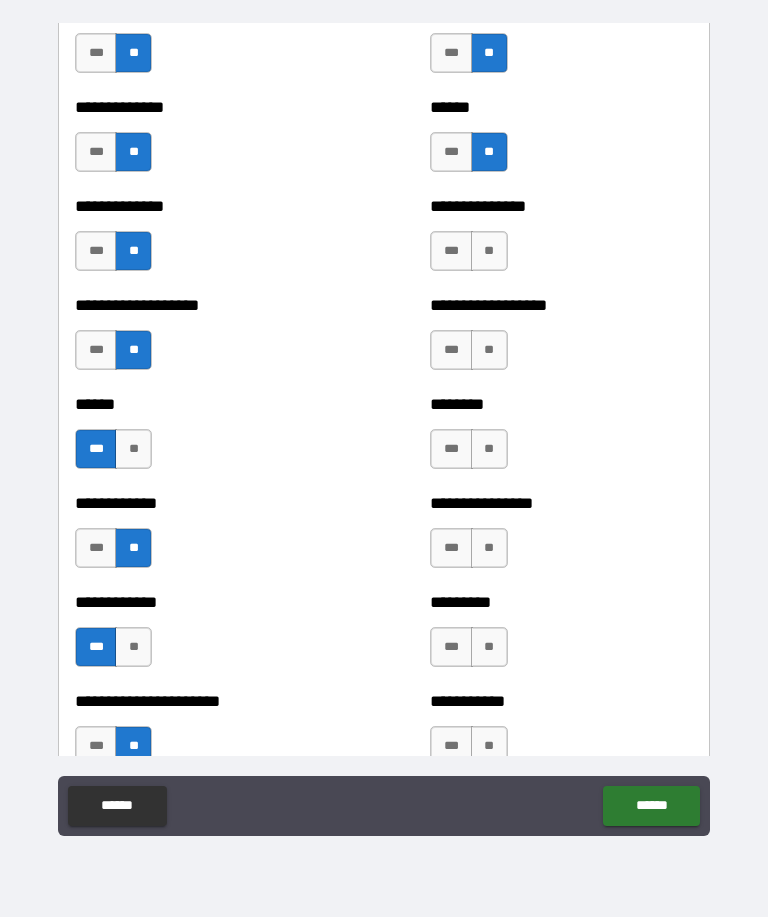 scroll, scrollTop: 4678, scrollLeft: 0, axis: vertical 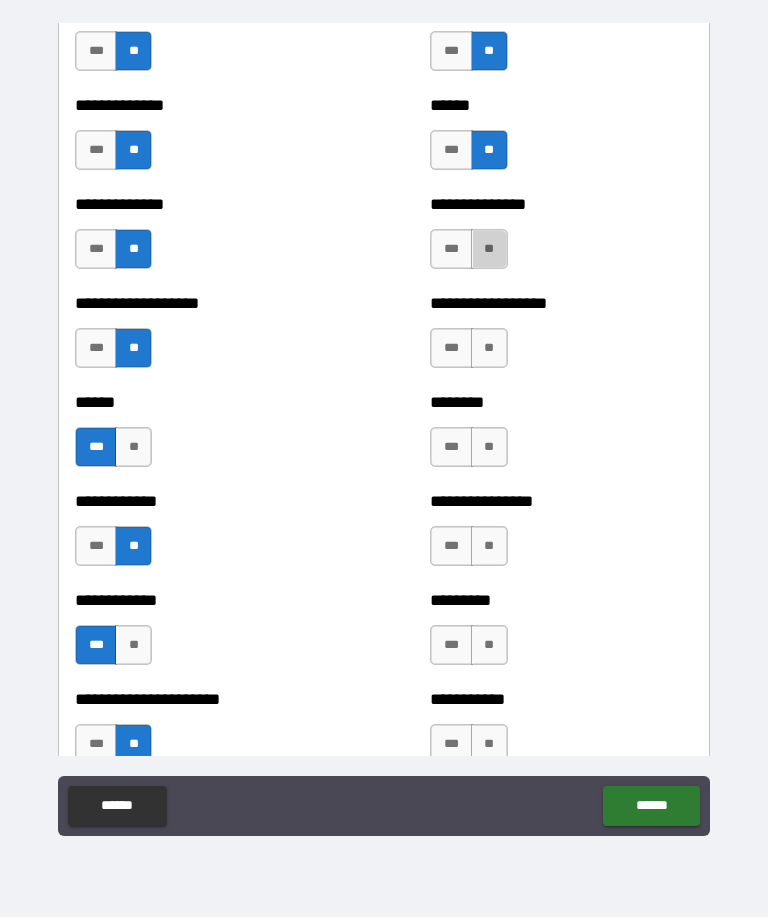 click on "**" at bounding box center (489, 250) 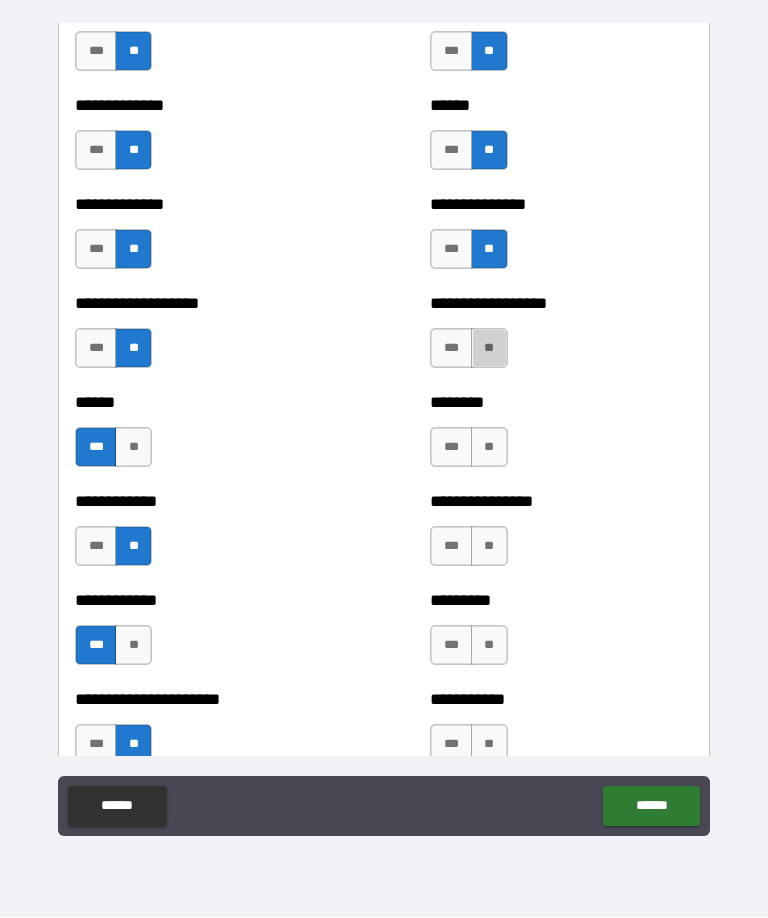click on "**" at bounding box center [489, 349] 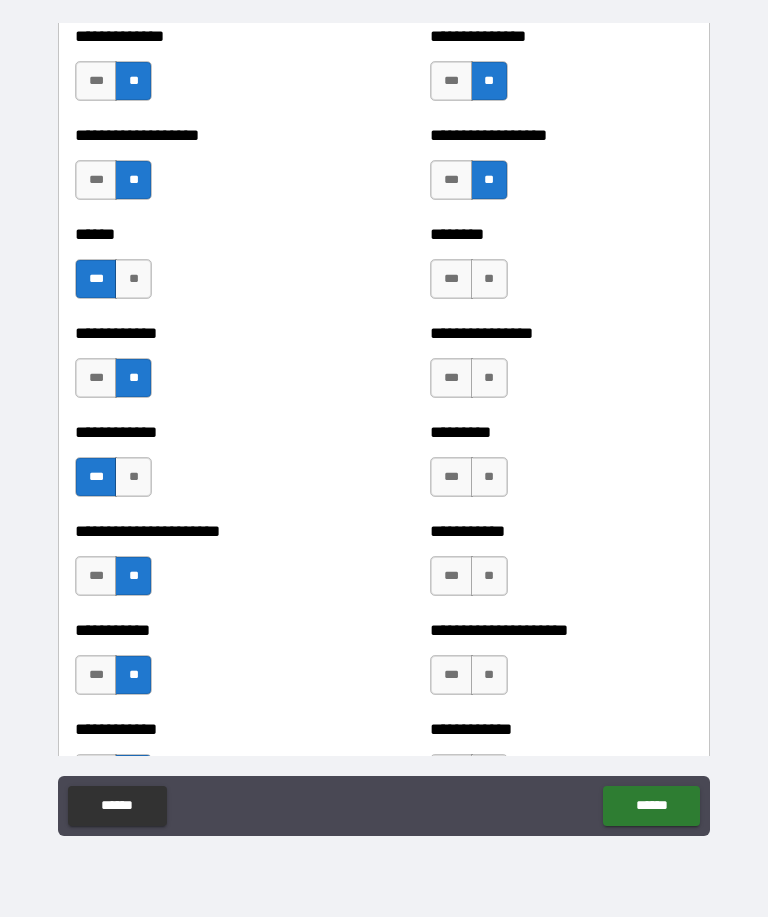 scroll, scrollTop: 4867, scrollLeft: 0, axis: vertical 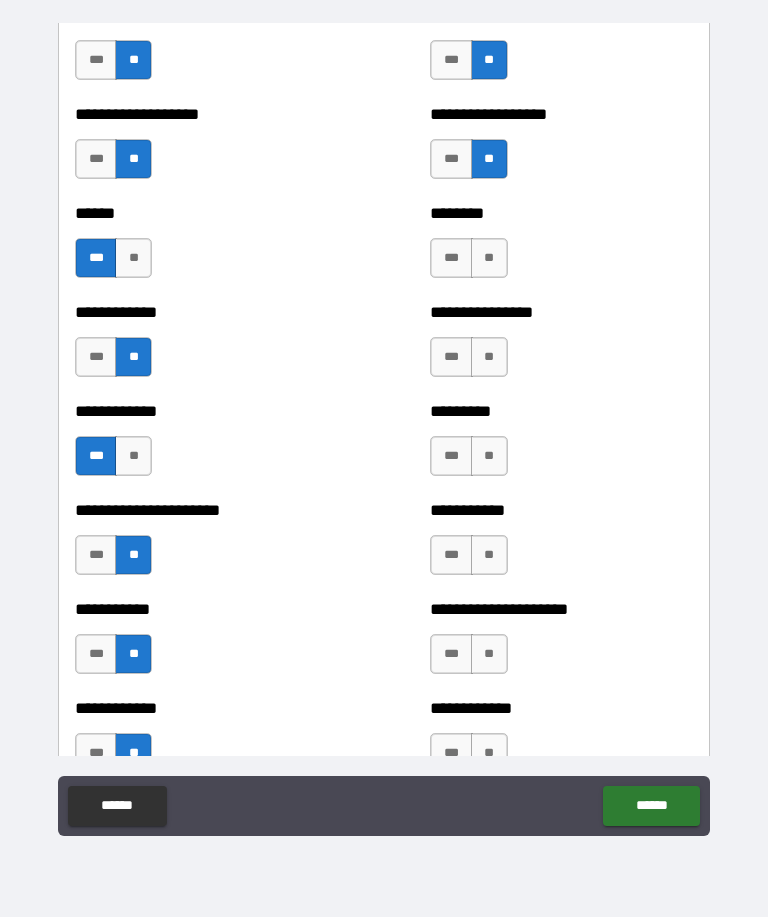click on "**" at bounding box center (489, 259) 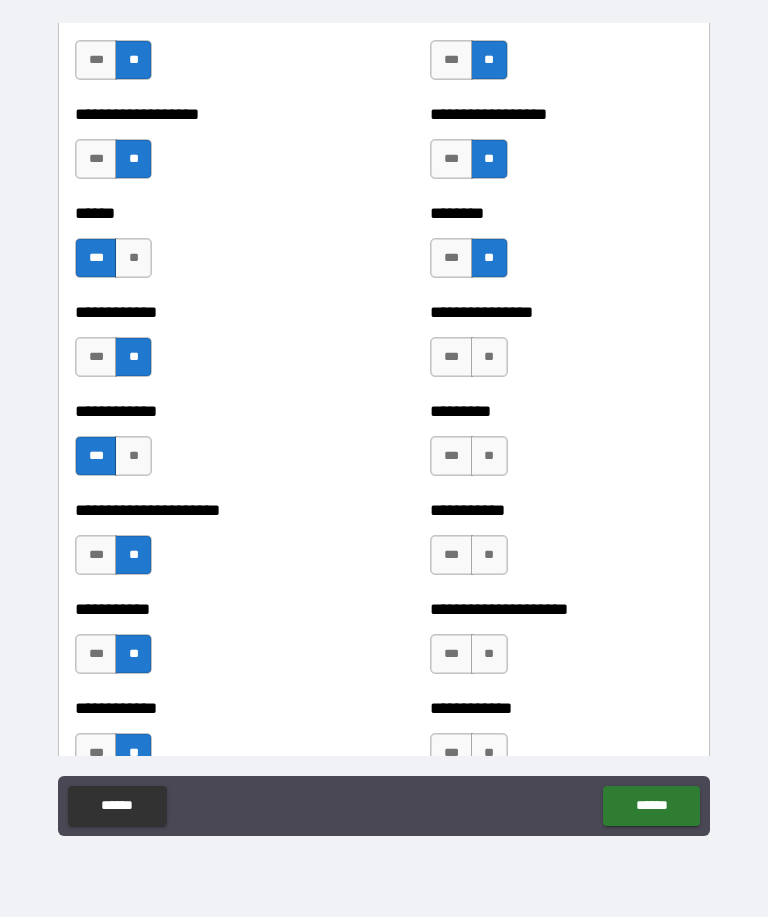 click on "**" at bounding box center [489, 358] 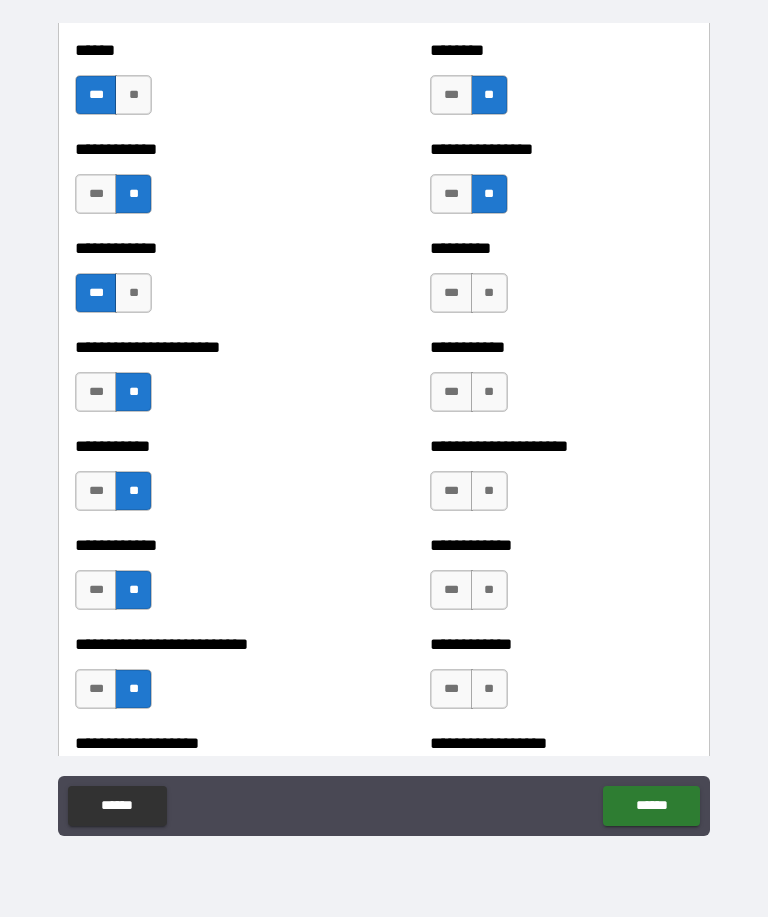 scroll, scrollTop: 5045, scrollLeft: 0, axis: vertical 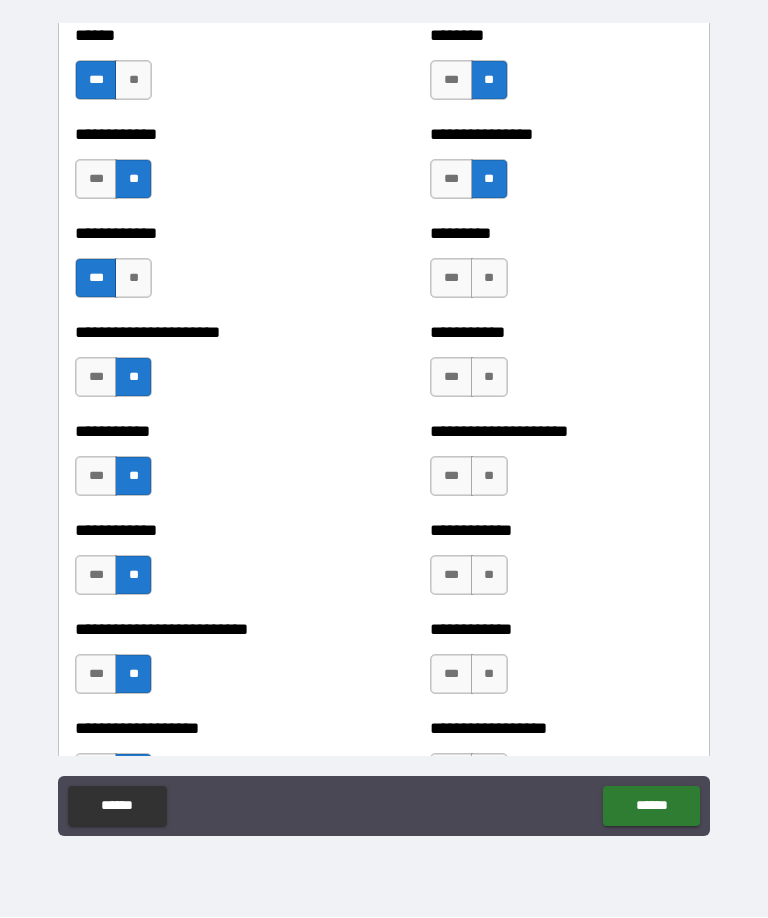 click on "**" at bounding box center (489, 279) 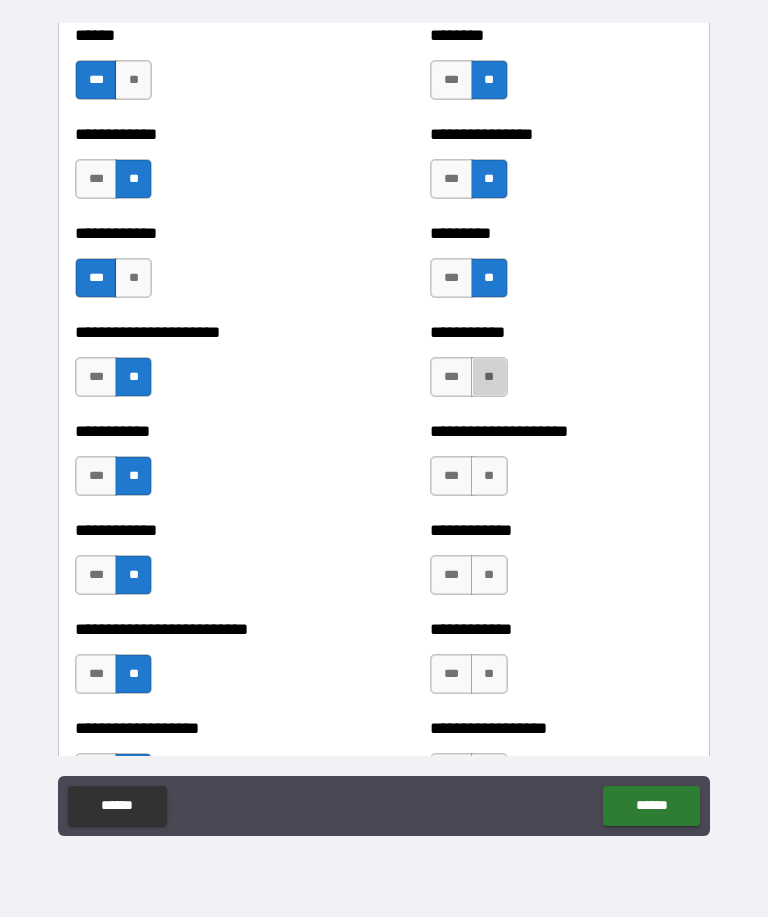 click on "**" at bounding box center (489, 378) 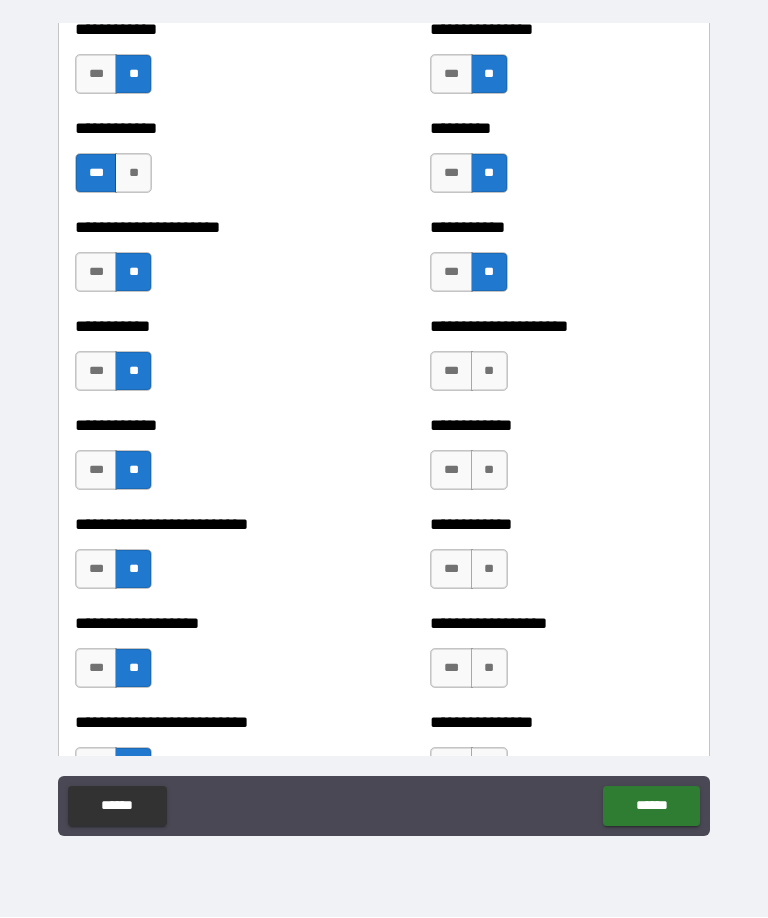 scroll, scrollTop: 5150, scrollLeft: 0, axis: vertical 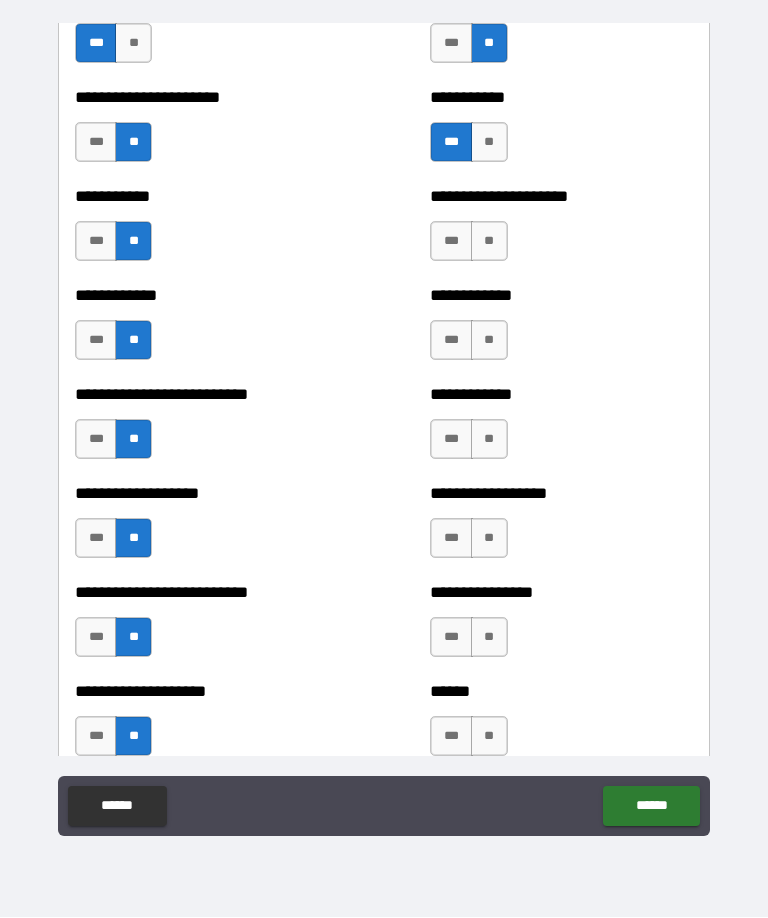 click on "**" at bounding box center [489, 242] 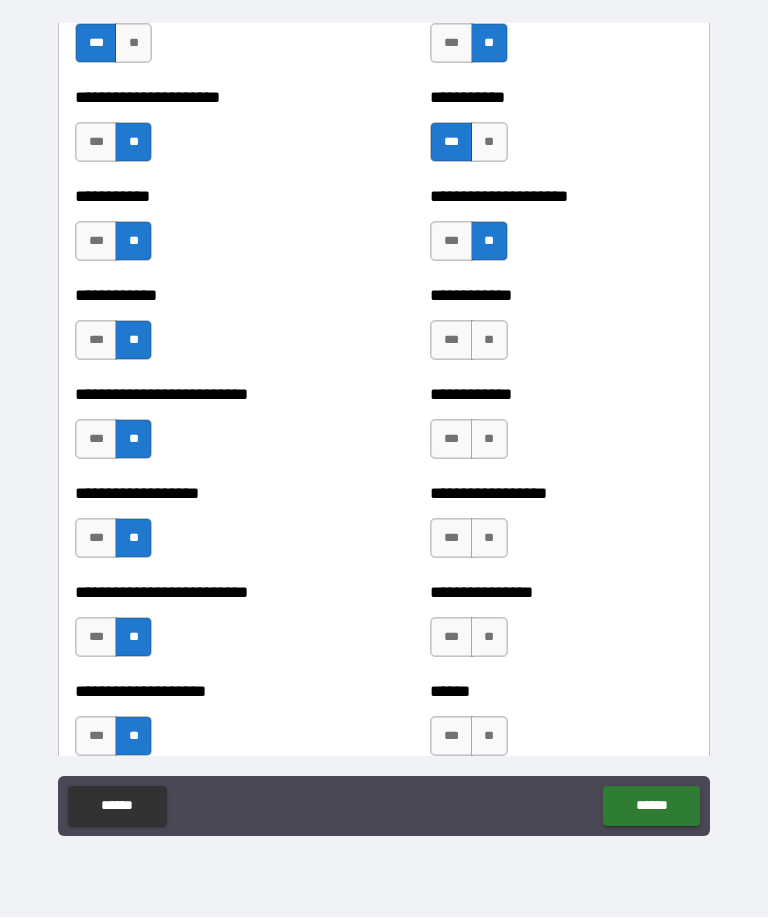 click on "**" at bounding box center (489, 341) 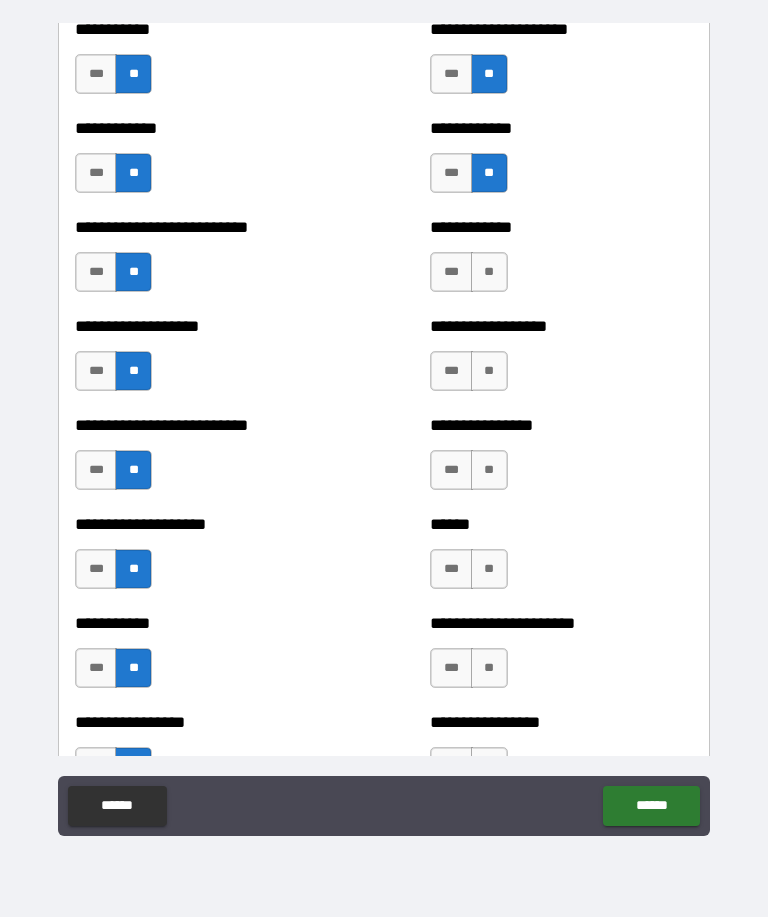 scroll, scrollTop: 5449, scrollLeft: 0, axis: vertical 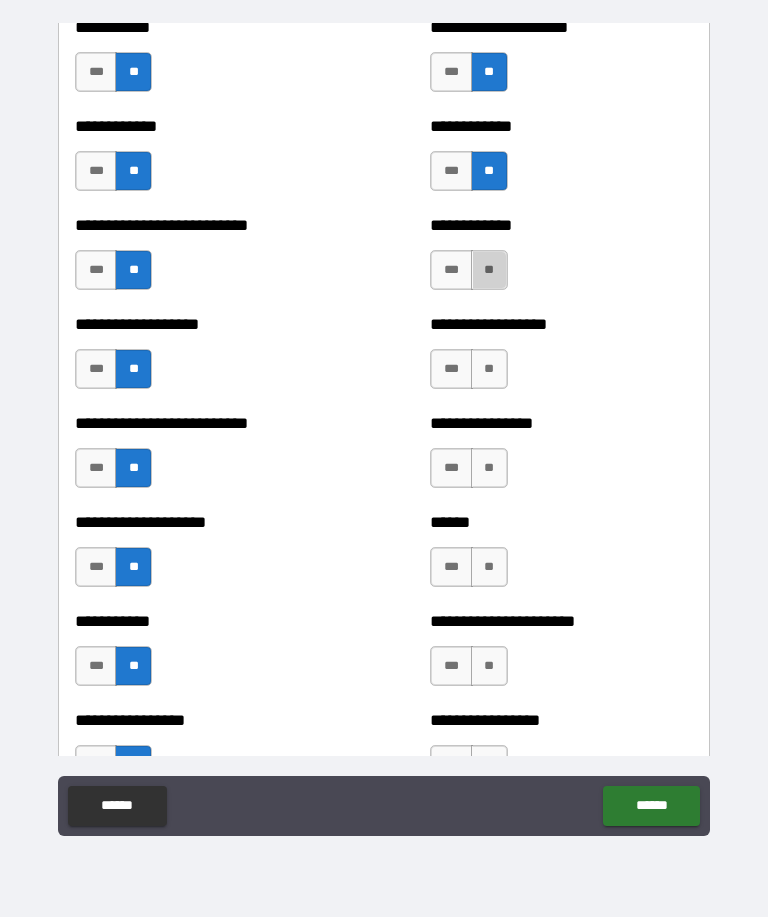 click on "**" at bounding box center (489, 271) 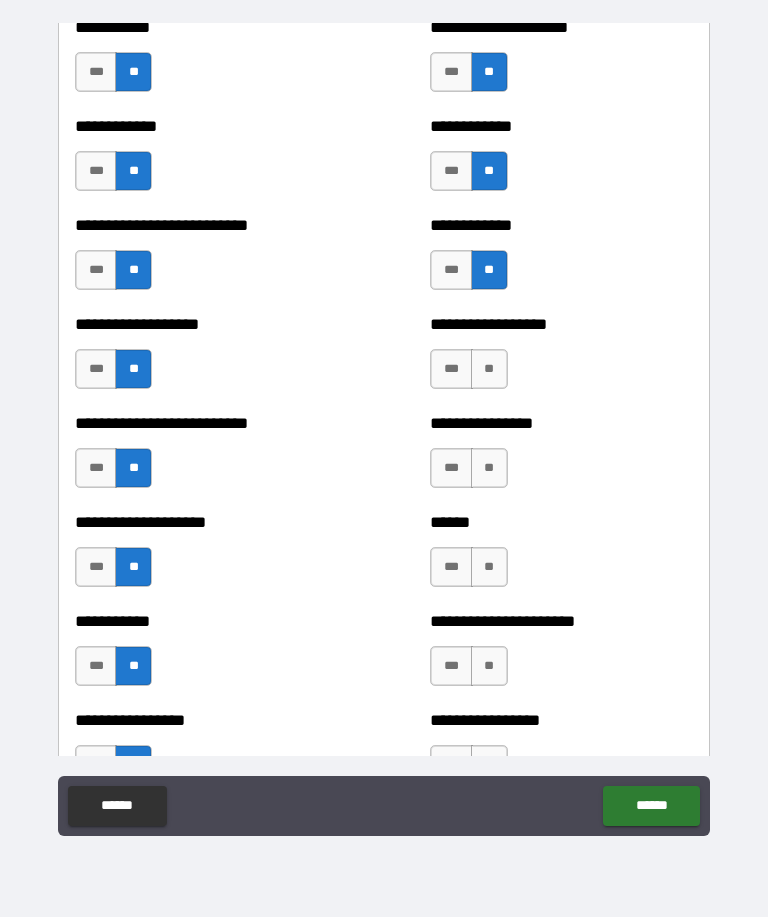 click on "***" at bounding box center [451, 370] 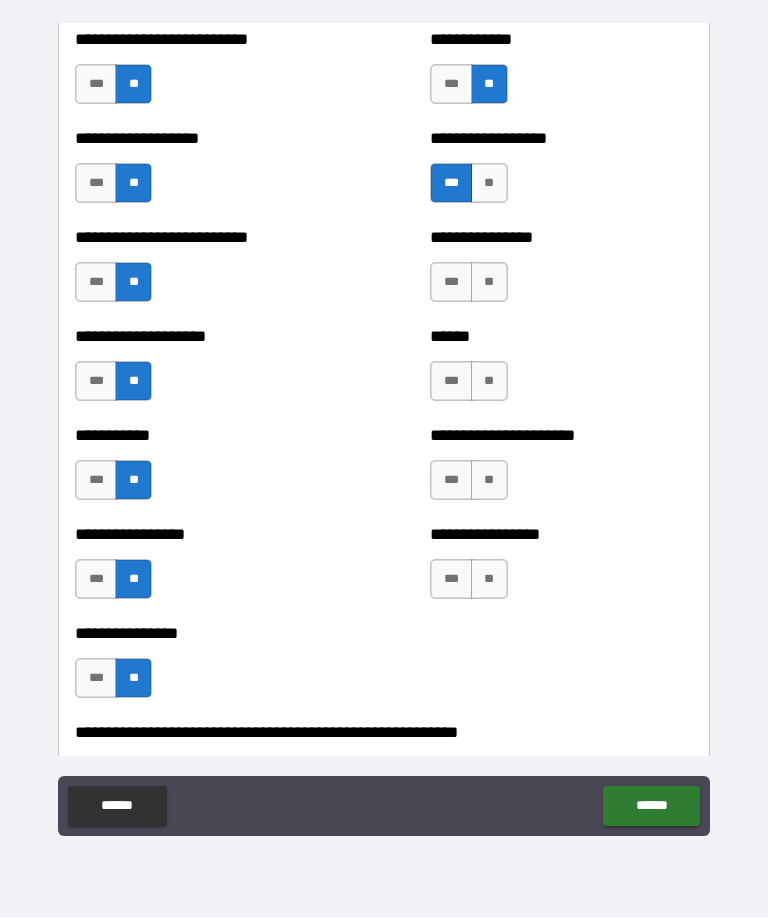 scroll, scrollTop: 5646, scrollLeft: 0, axis: vertical 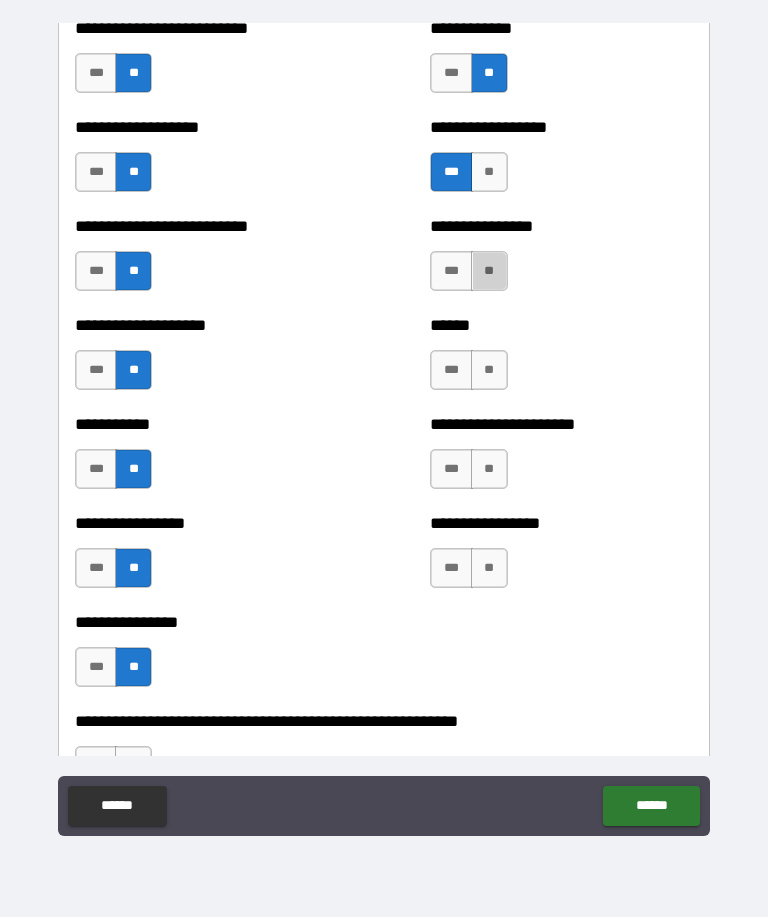 click on "**" at bounding box center [489, 272] 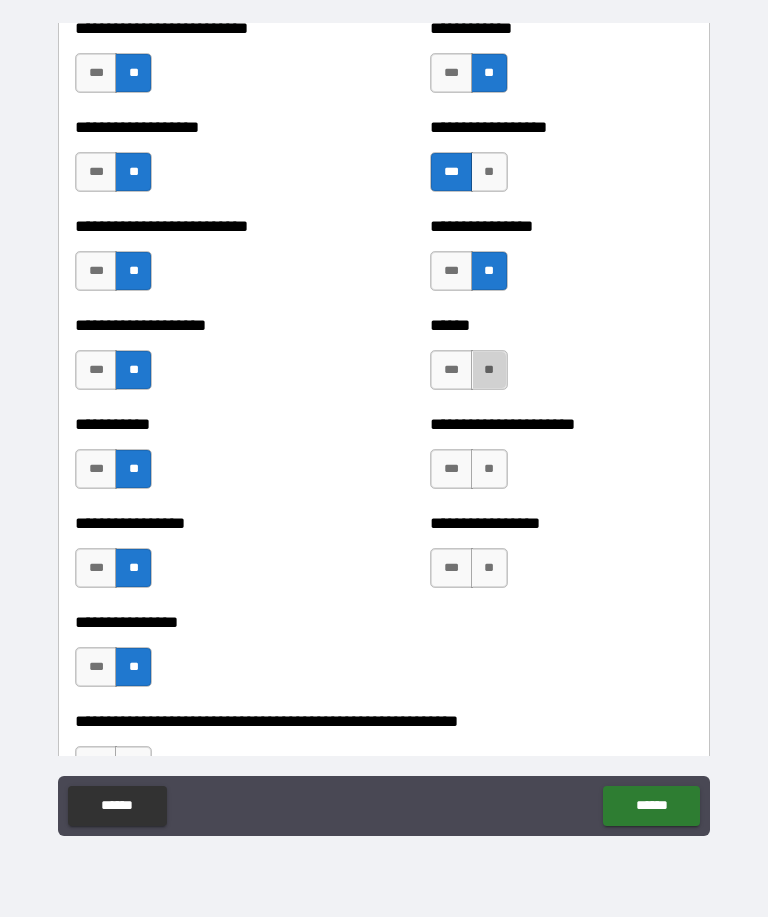 click on "**" at bounding box center (489, 371) 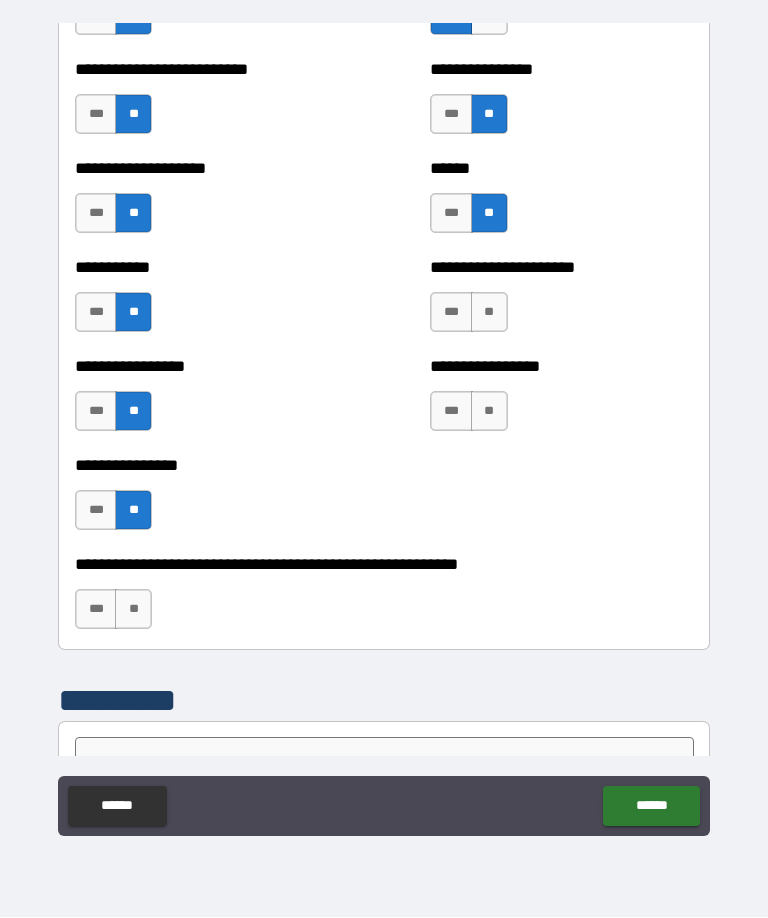 scroll, scrollTop: 5807, scrollLeft: 0, axis: vertical 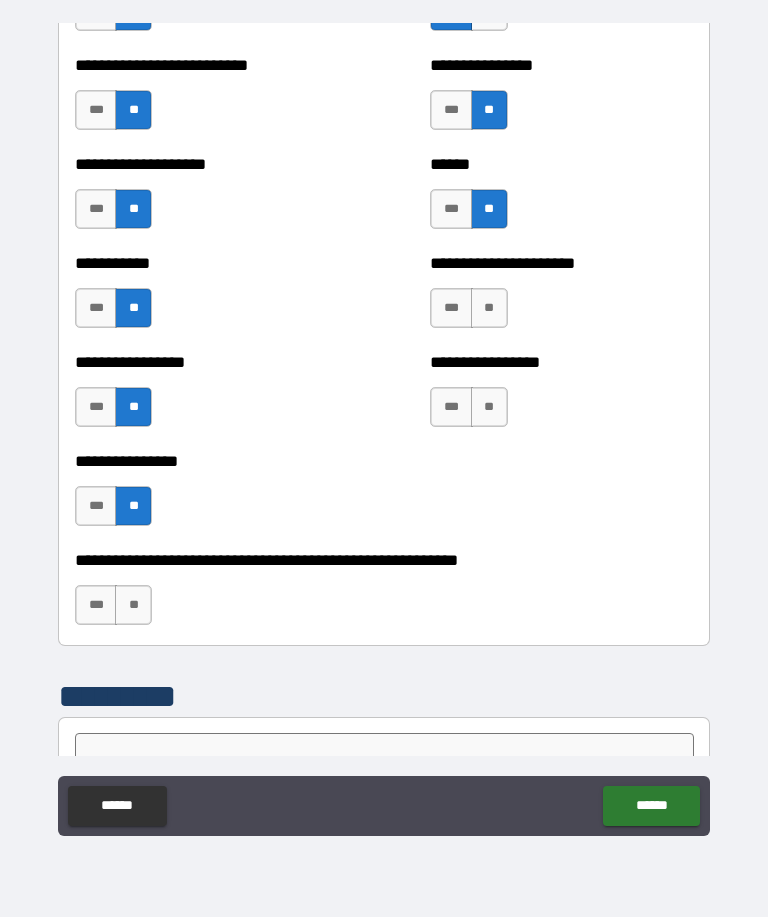 click on "**" at bounding box center (489, 309) 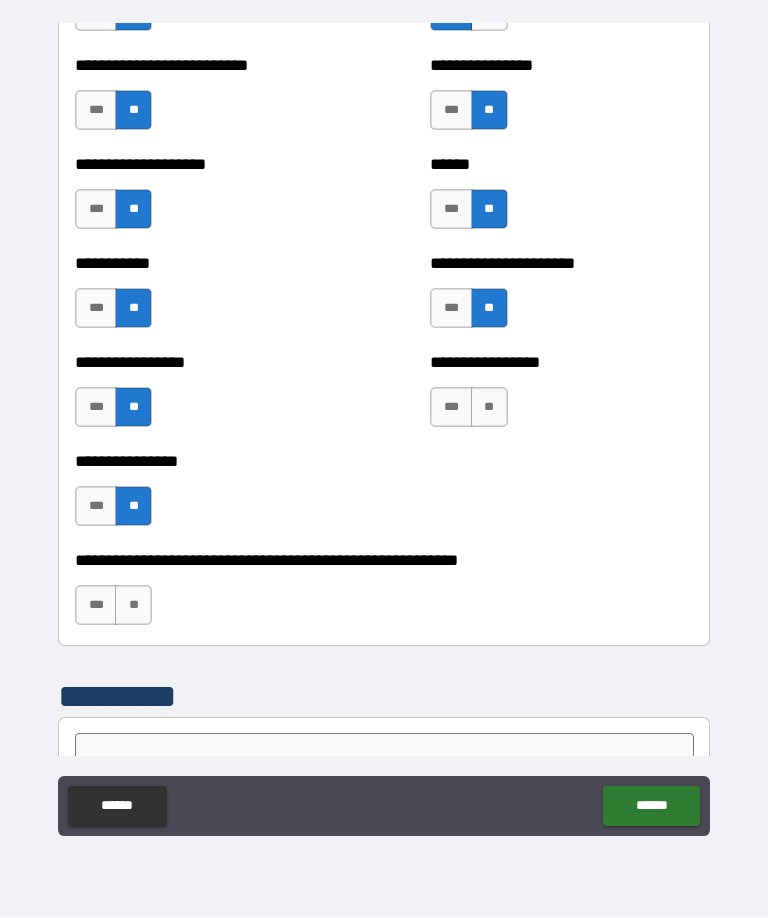 click on "**" at bounding box center [489, 408] 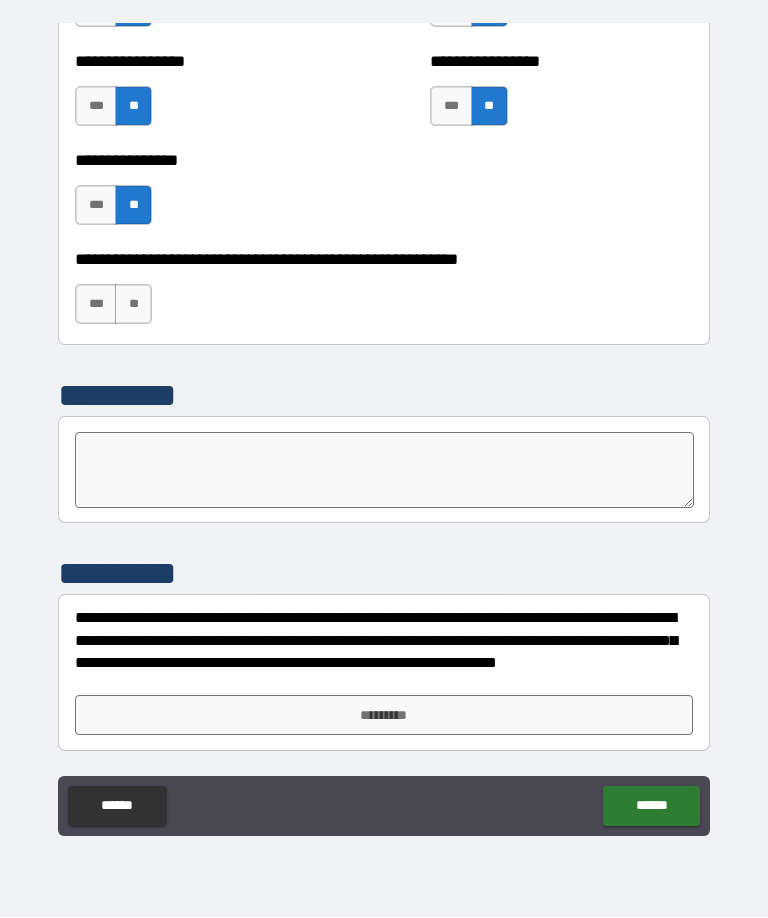 scroll, scrollTop: 6108, scrollLeft: 0, axis: vertical 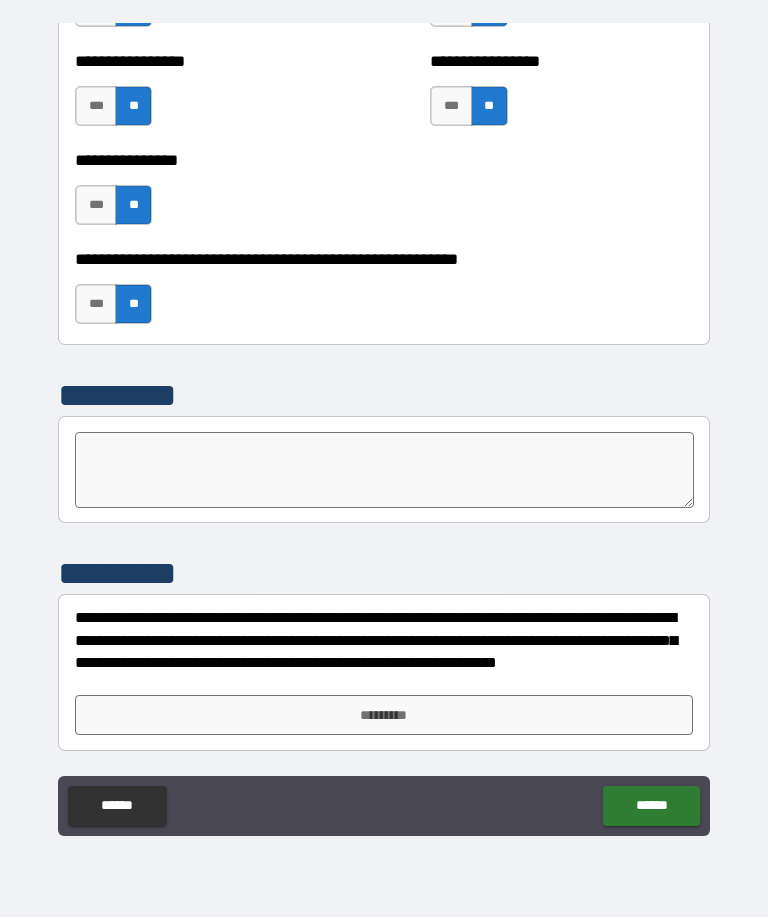 click on "*********" at bounding box center [384, 716] 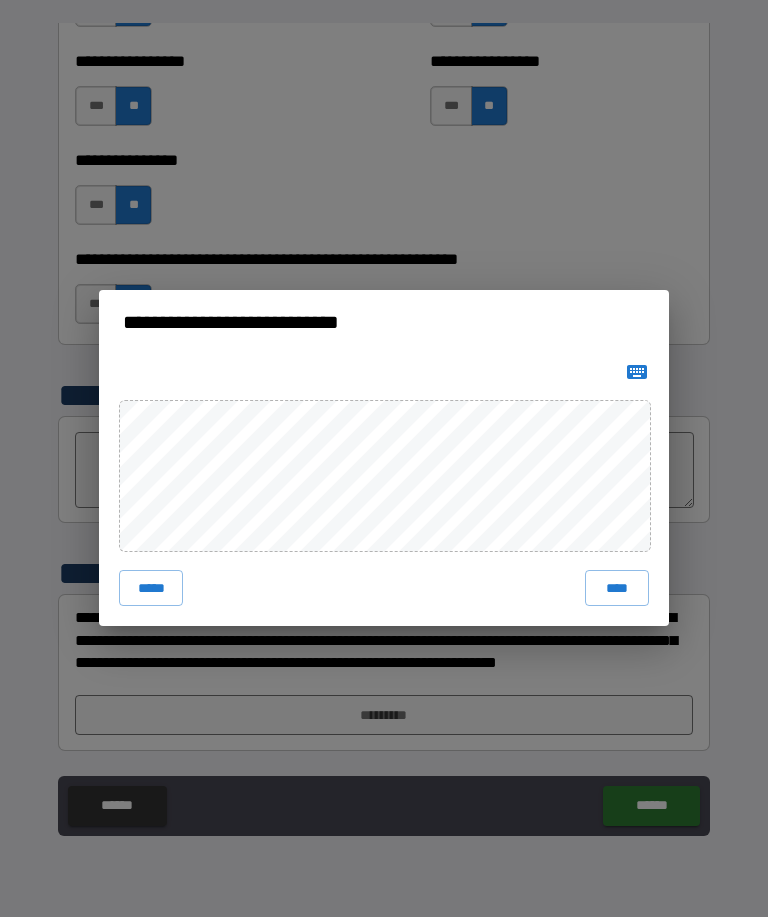 scroll, scrollTop: 6108, scrollLeft: 0, axis: vertical 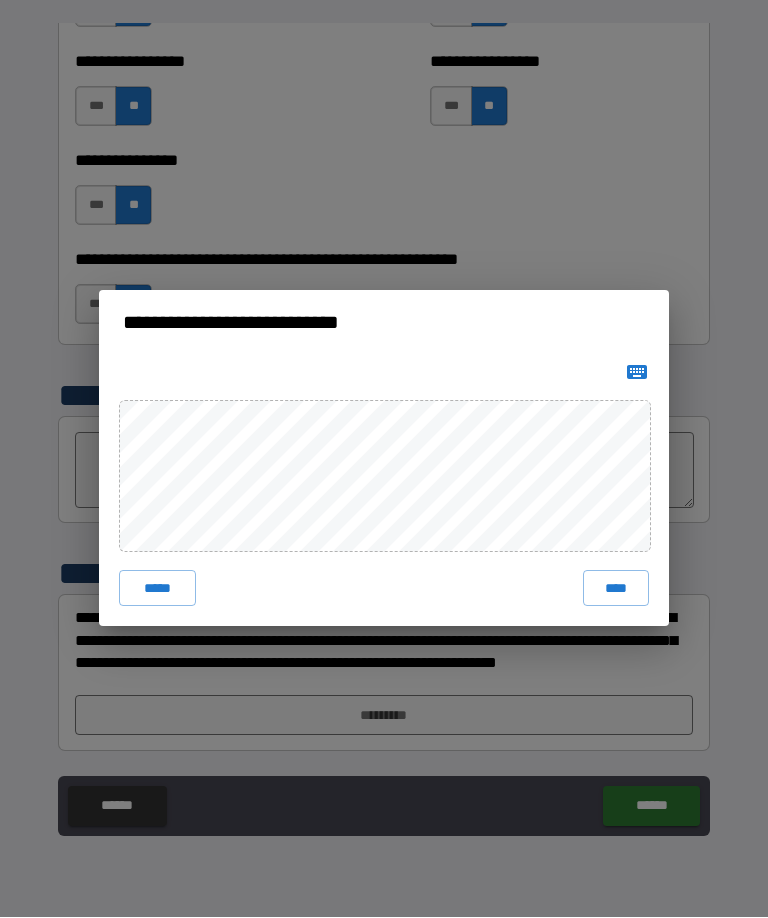 click on "****" at bounding box center [616, 589] 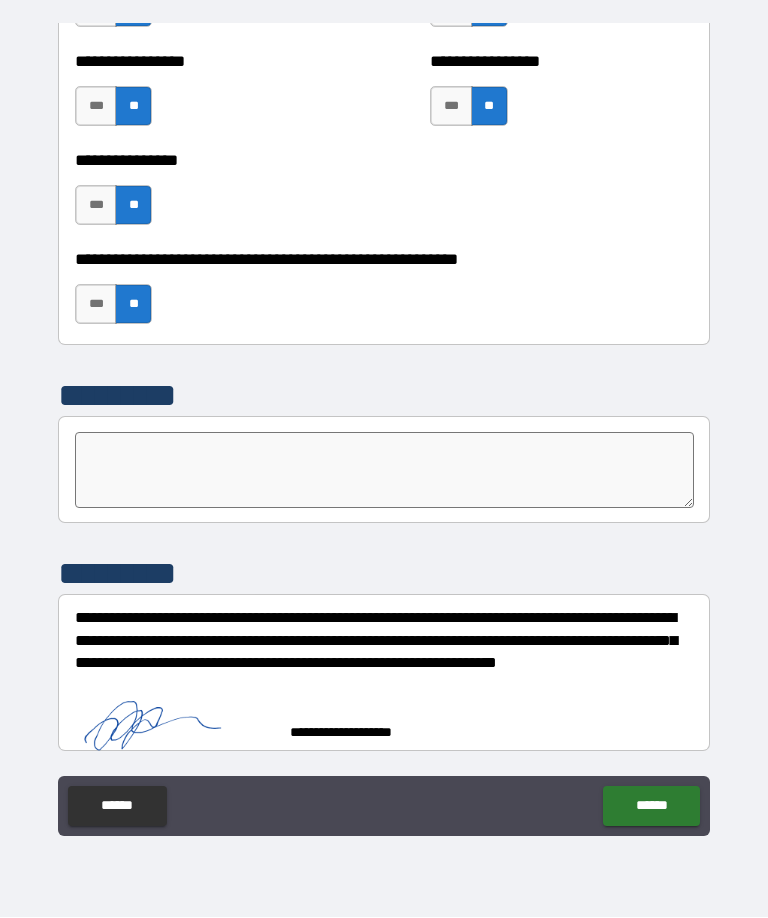 scroll, scrollTop: 6098, scrollLeft: 0, axis: vertical 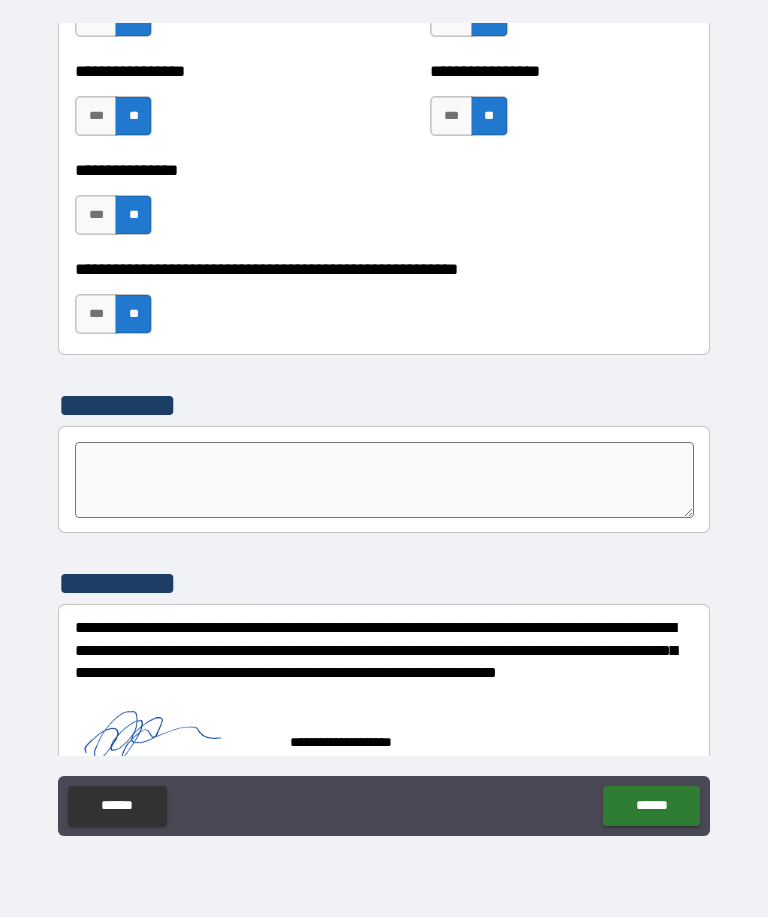 click on "******" at bounding box center (651, 807) 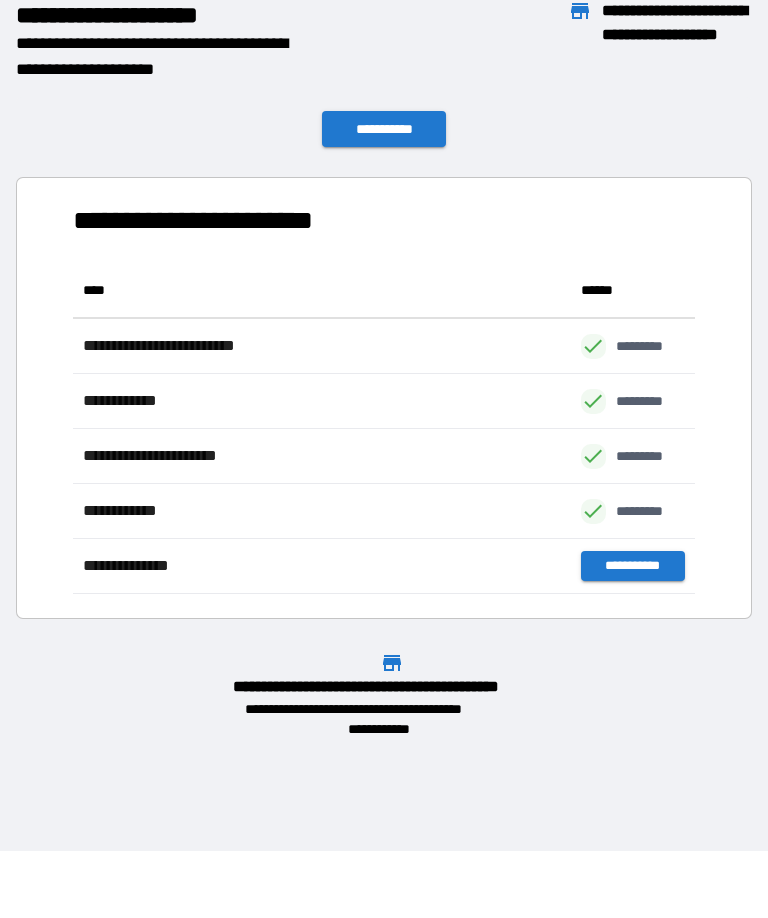 scroll, scrollTop: 1, scrollLeft: 1, axis: both 